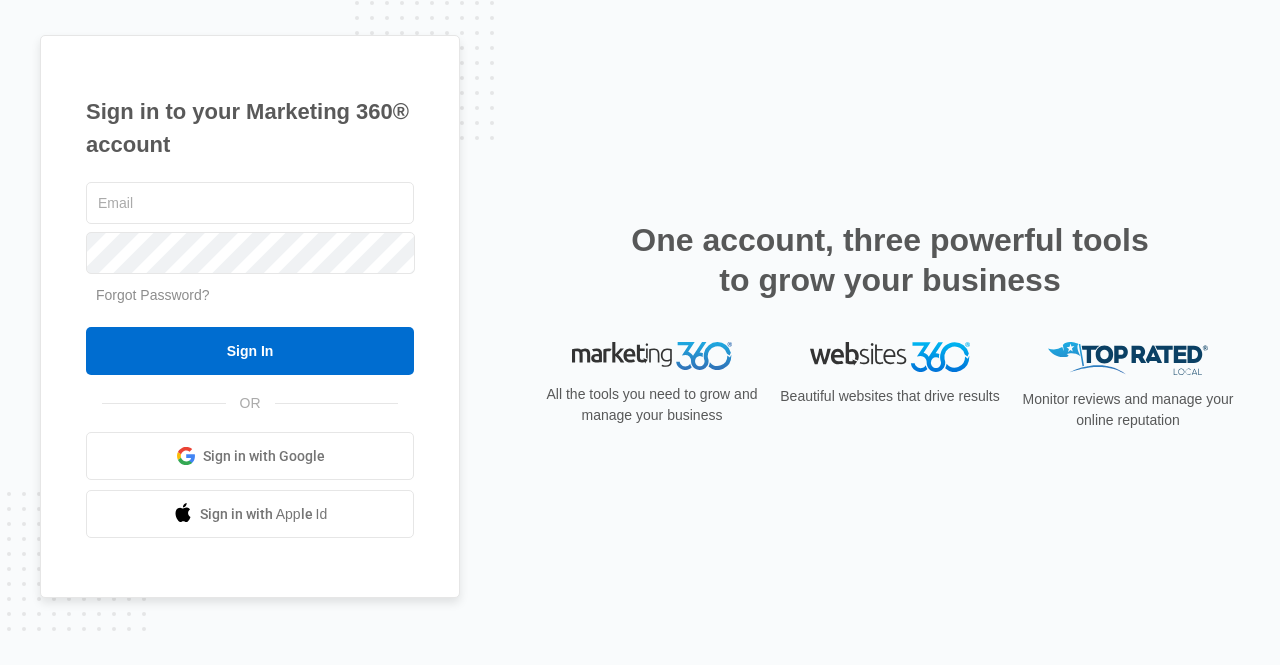 scroll, scrollTop: 0, scrollLeft: 0, axis: both 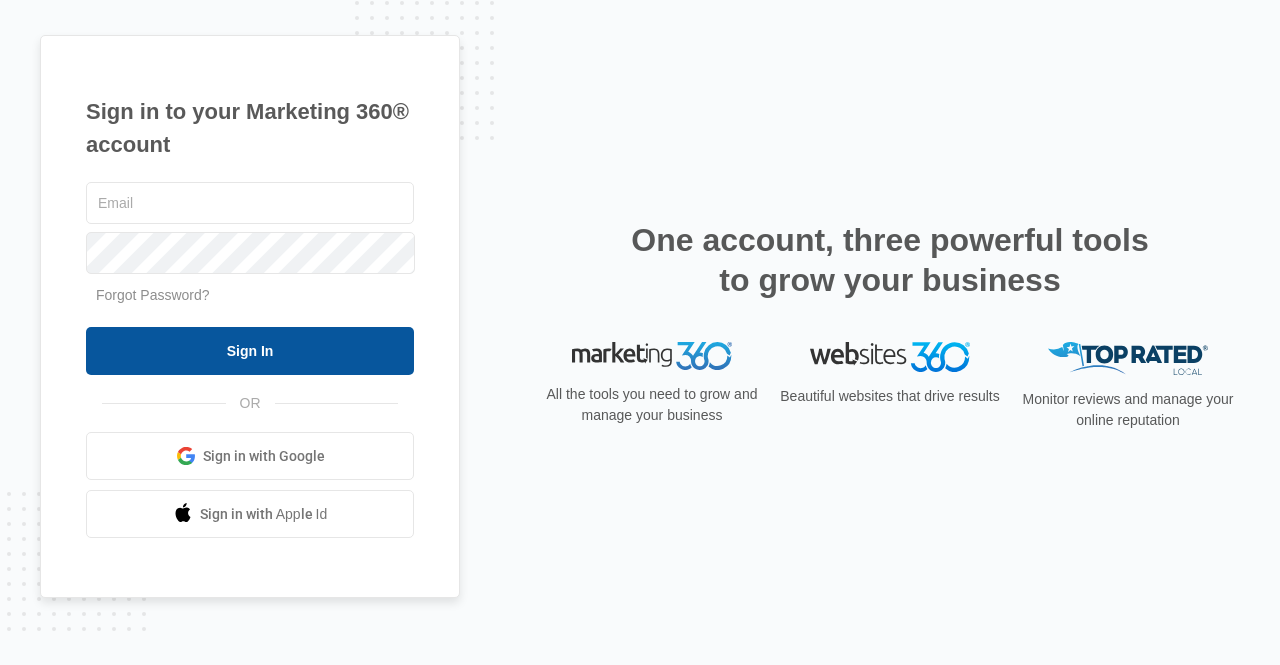 type on "[EMAIL]" 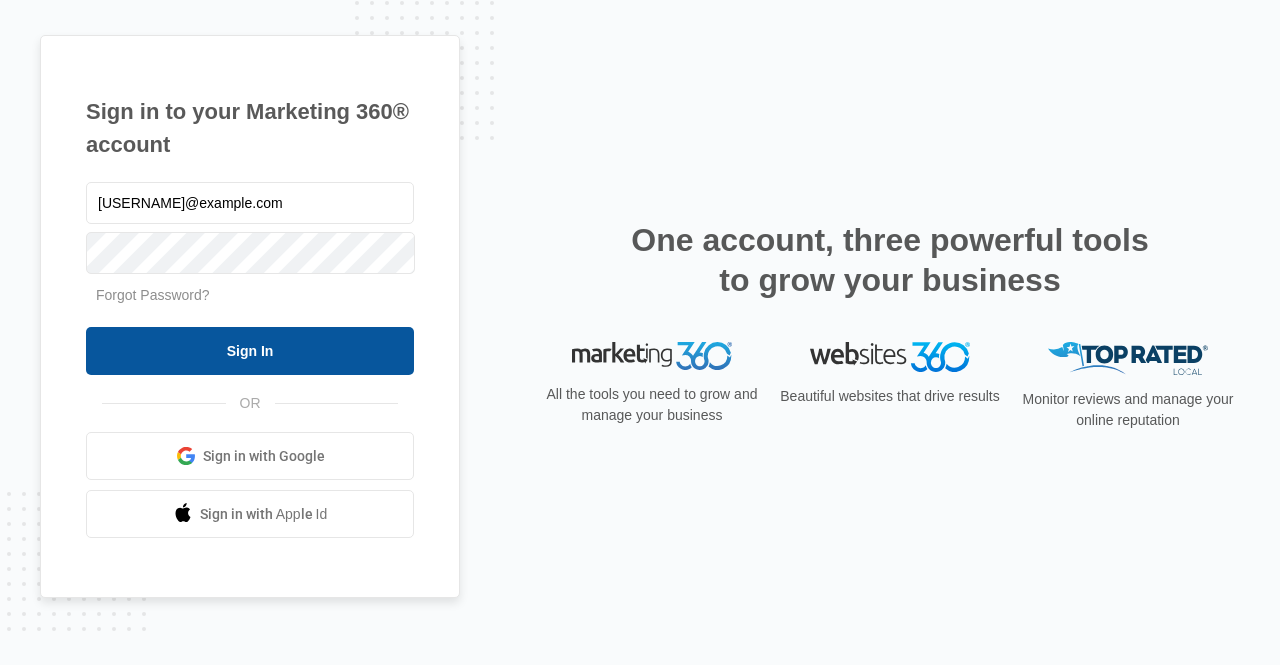 click on "Sign In" at bounding box center (250, 351) 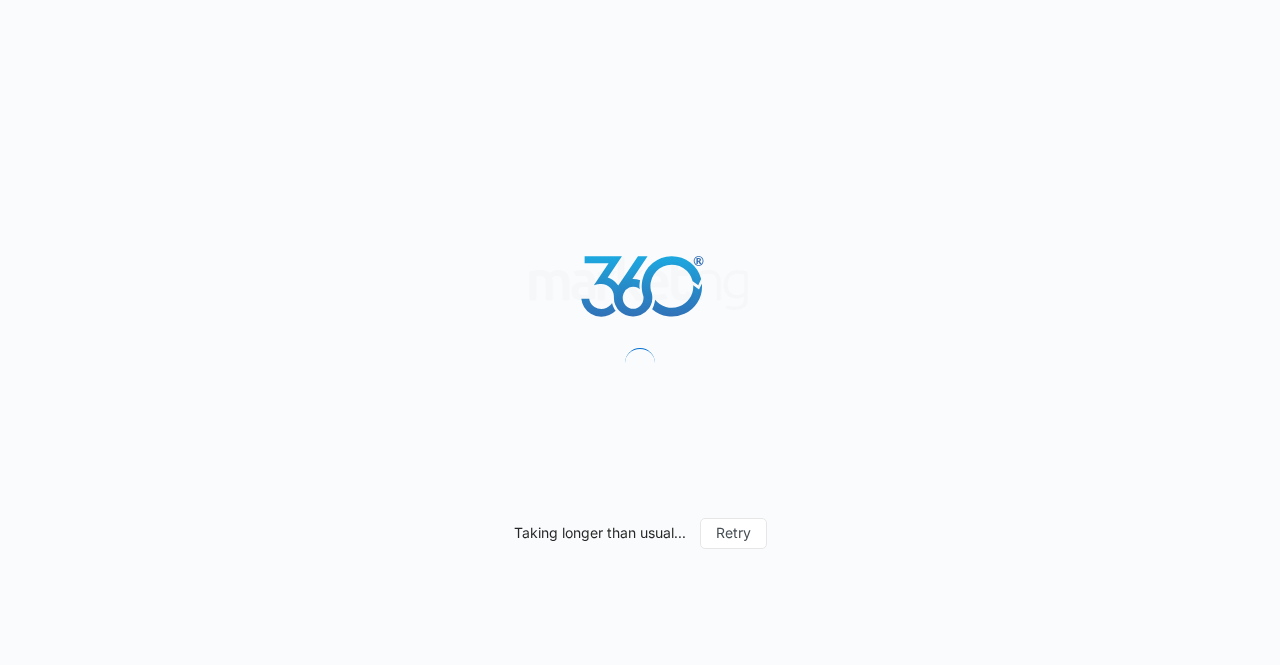 scroll, scrollTop: 0, scrollLeft: 0, axis: both 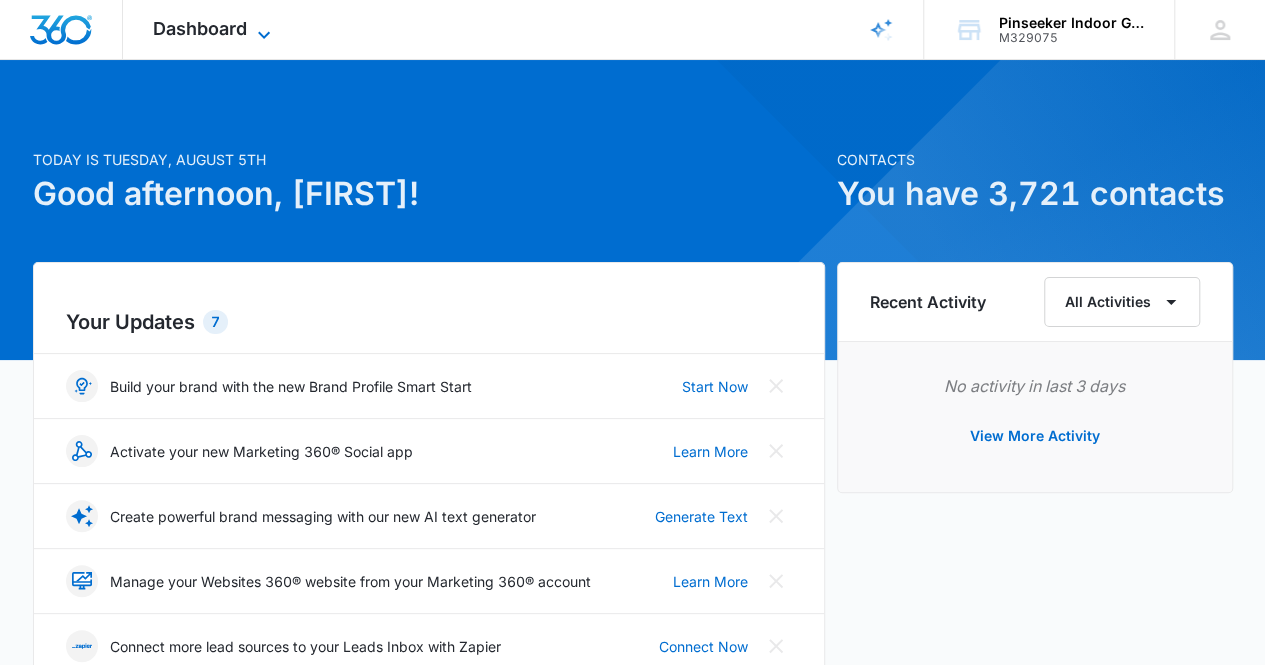 click on "Dashboard" at bounding box center (200, 28) 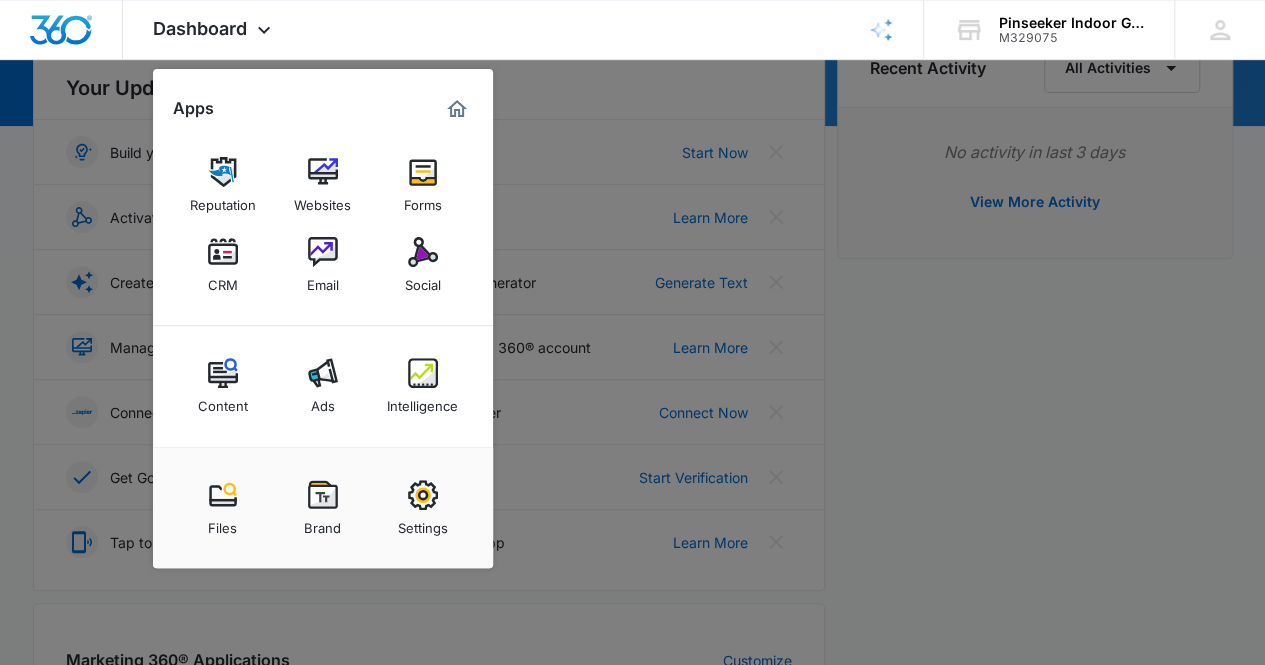 scroll, scrollTop: 500, scrollLeft: 0, axis: vertical 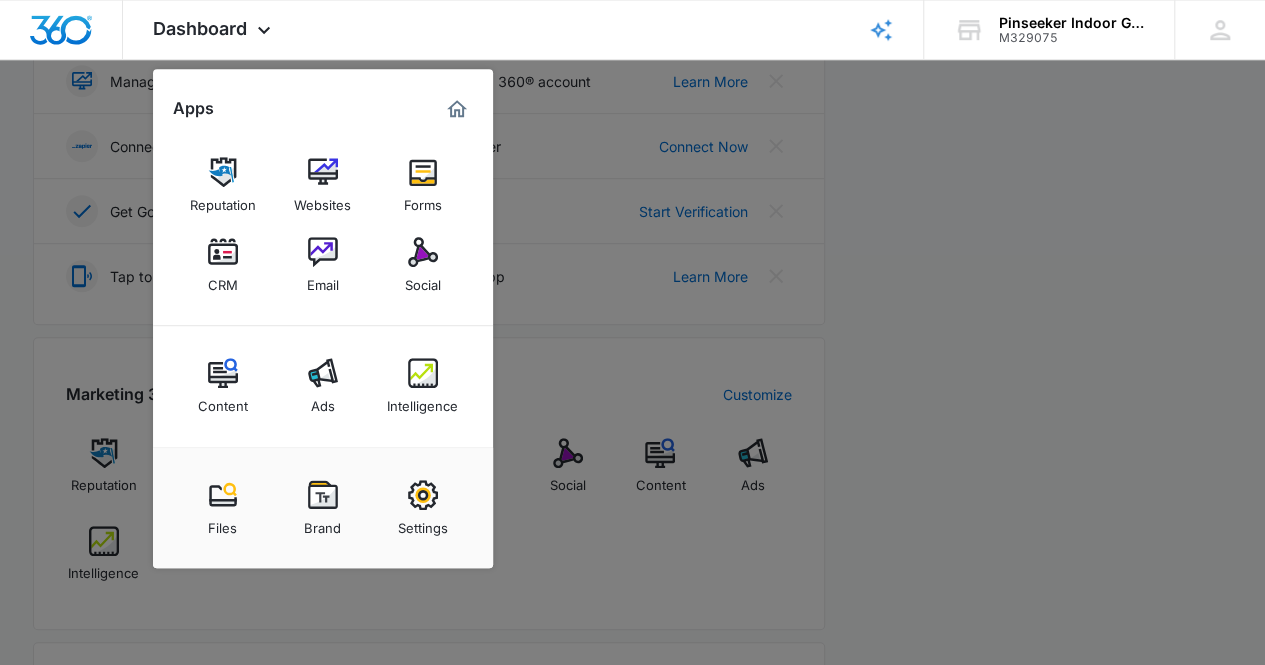 click at bounding box center (632, 332) 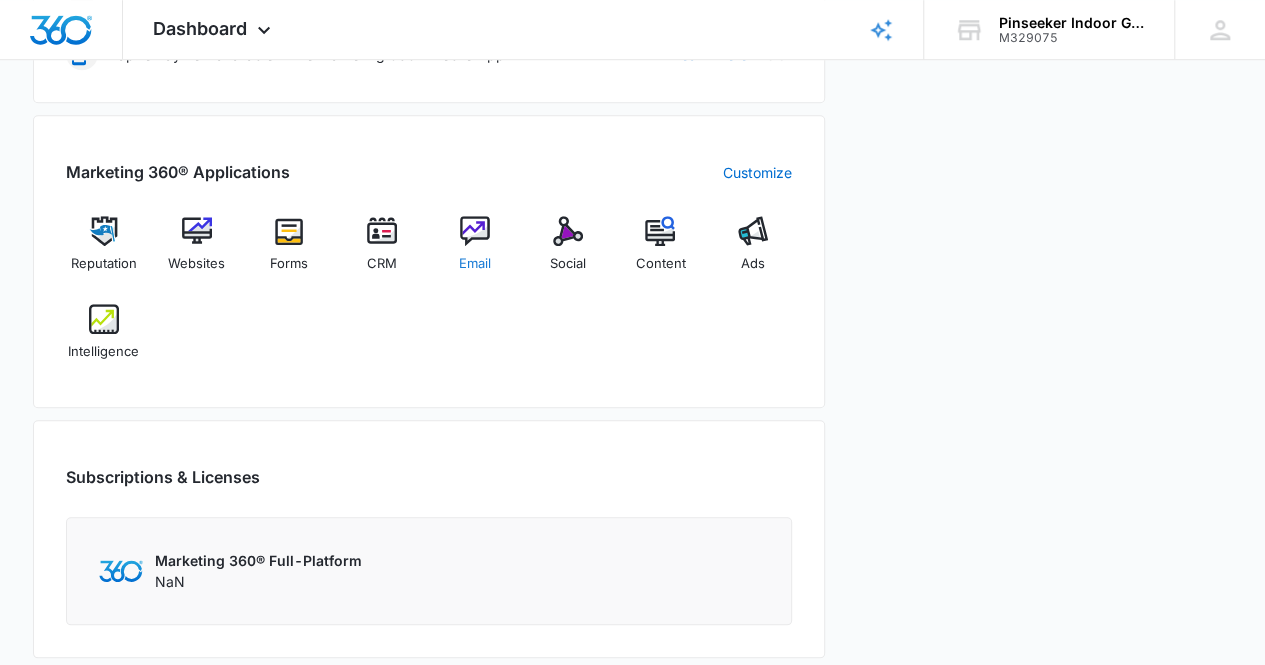 scroll, scrollTop: 691, scrollLeft: 0, axis: vertical 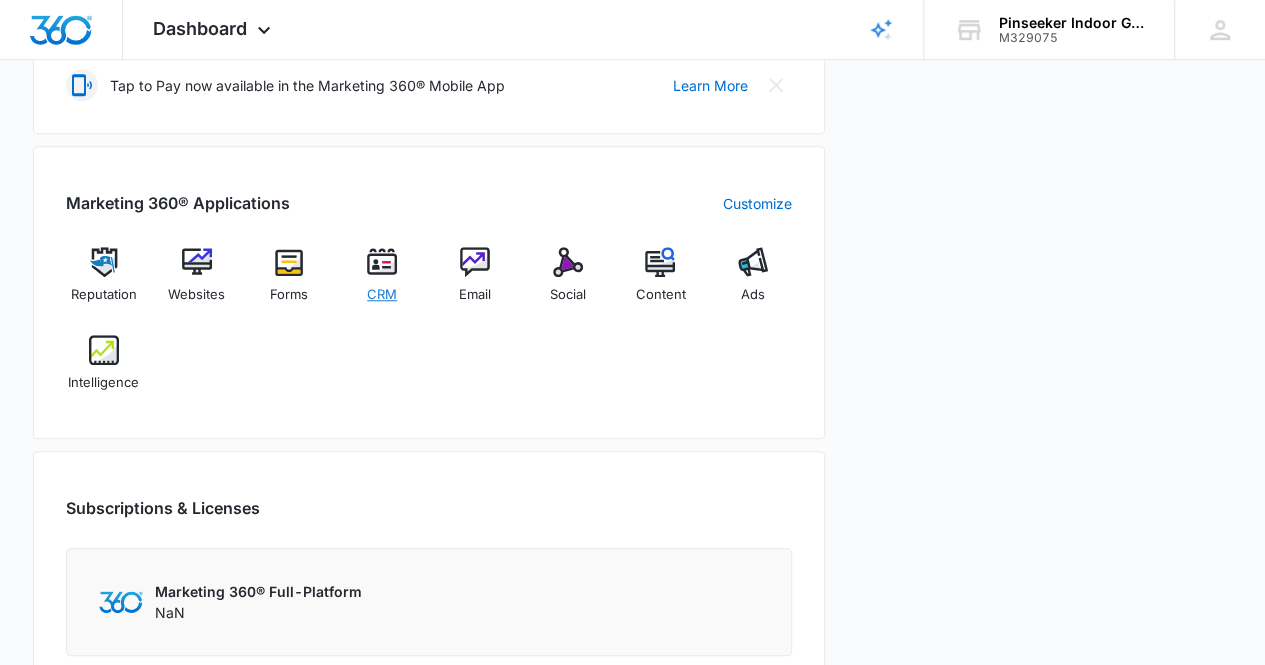 click at bounding box center [382, 262] 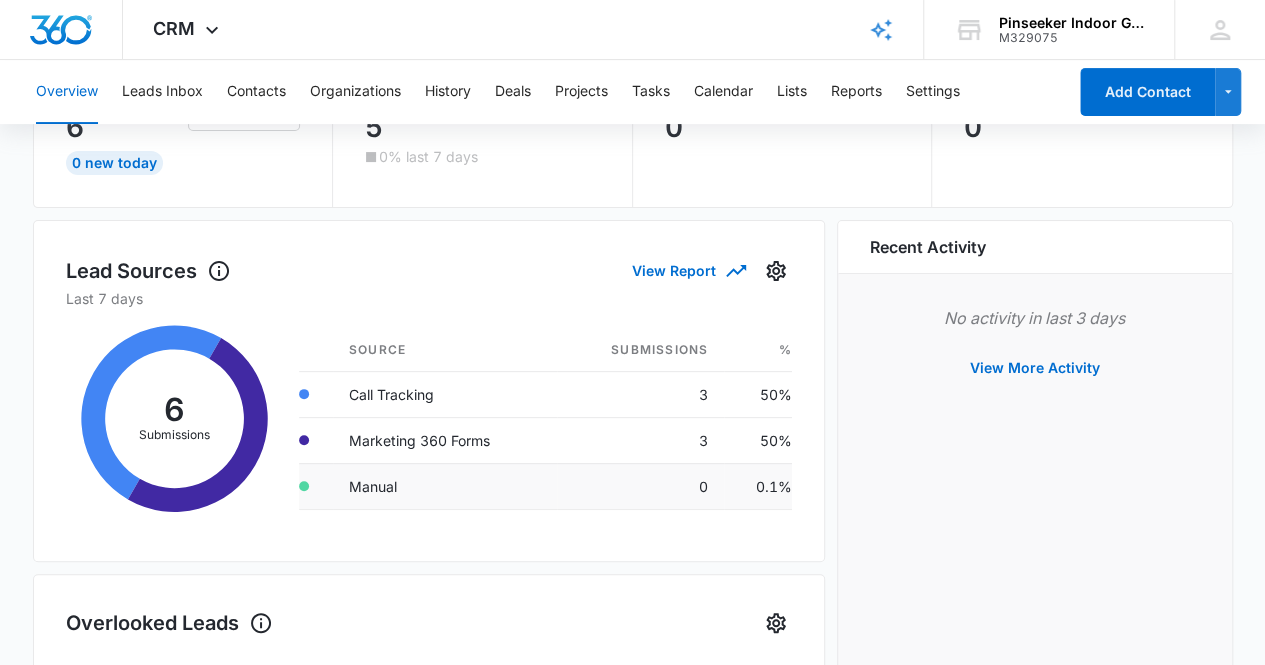 scroll, scrollTop: 0, scrollLeft: 0, axis: both 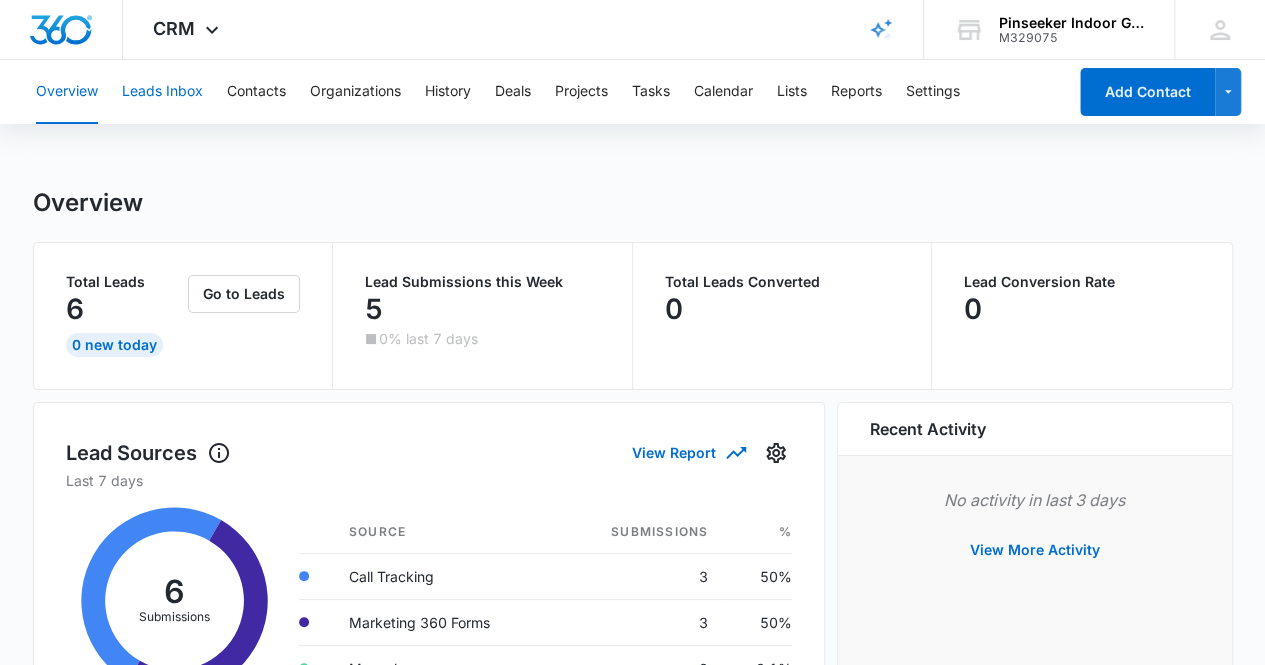 click on "Leads Inbox" at bounding box center (162, 92) 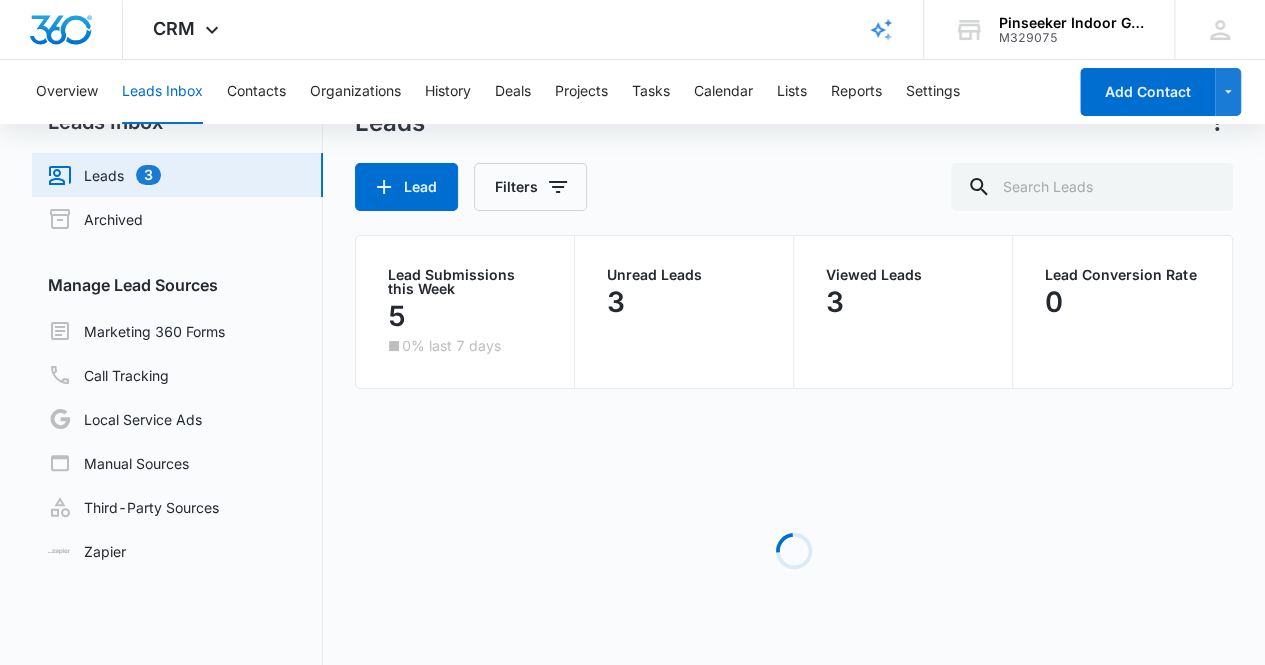 scroll, scrollTop: 108, scrollLeft: 0, axis: vertical 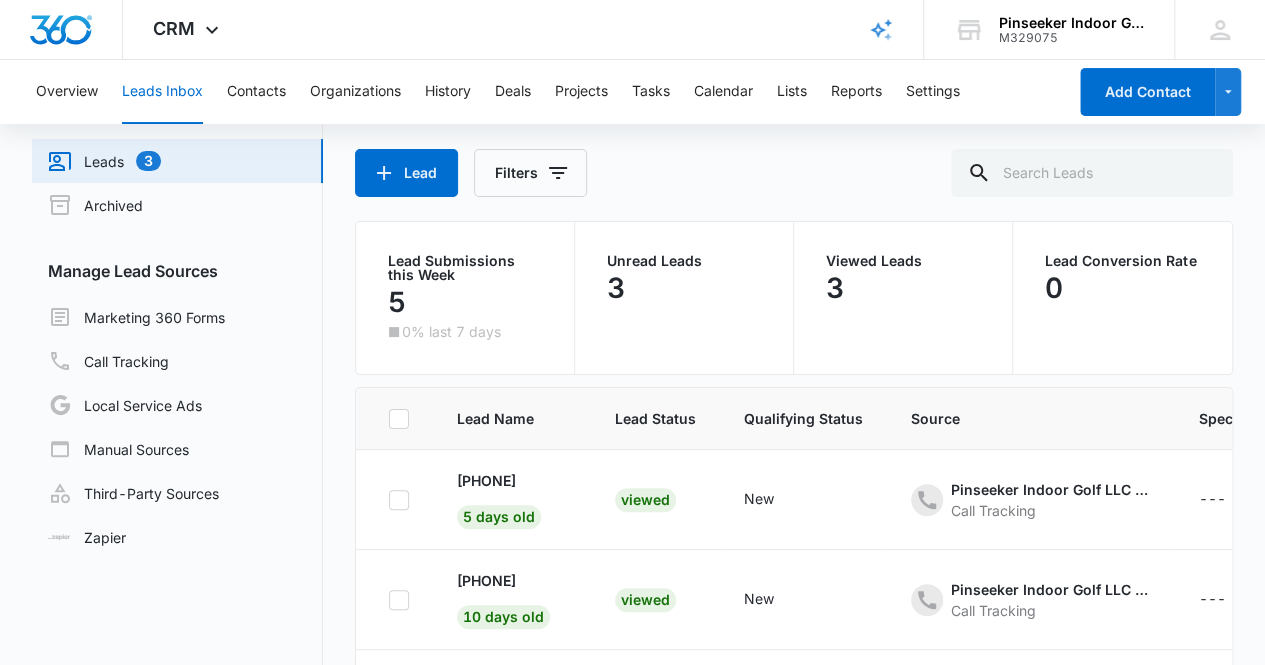 click on "Leads 3" at bounding box center (104, 161) 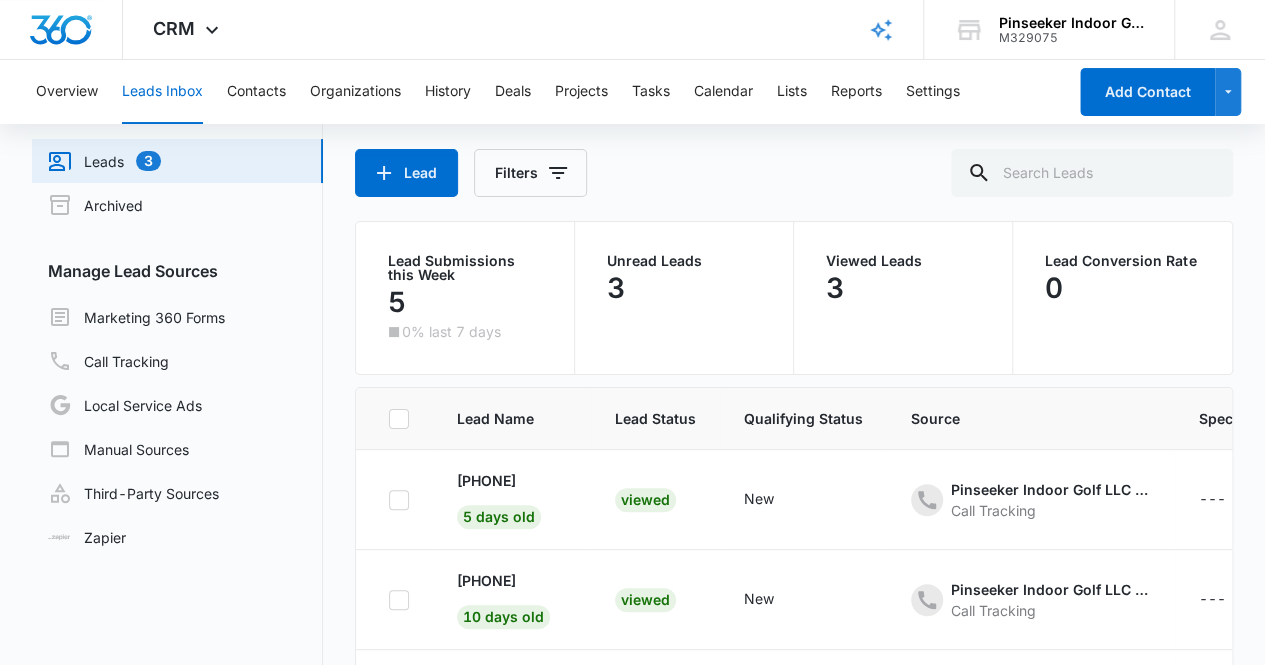 scroll, scrollTop: 0, scrollLeft: 0, axis: both 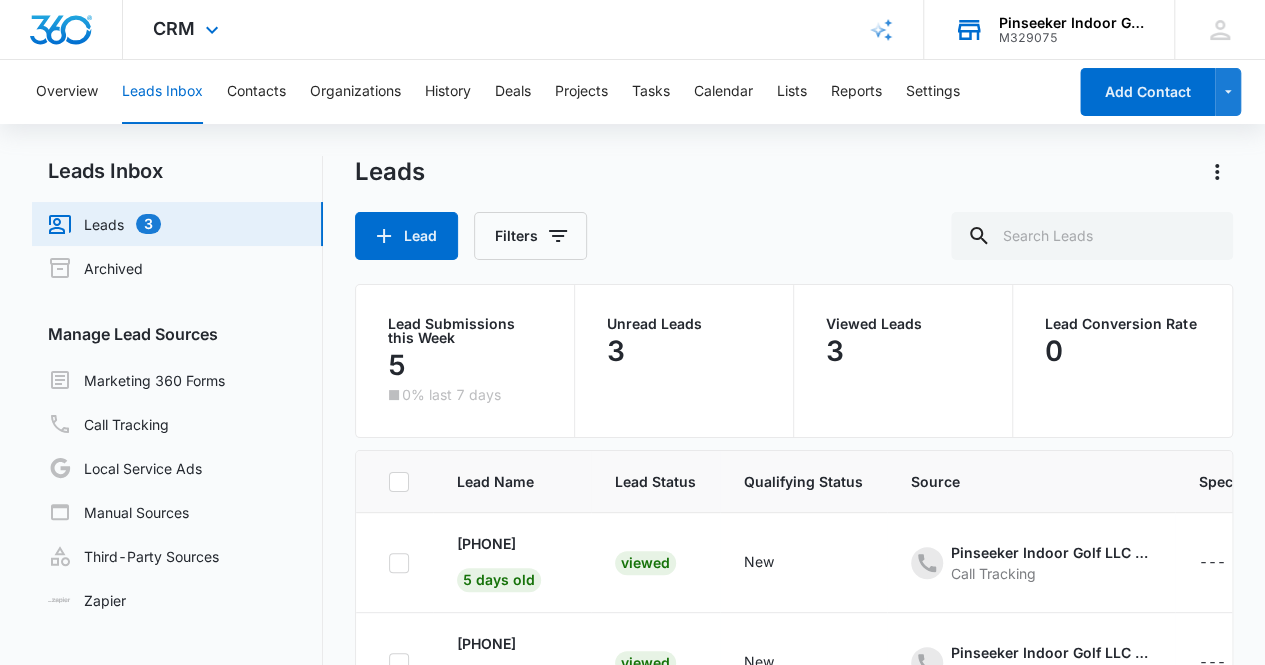 click on "Pinseeker Indoor Golf LLC" at bounding box center [1072, 23] 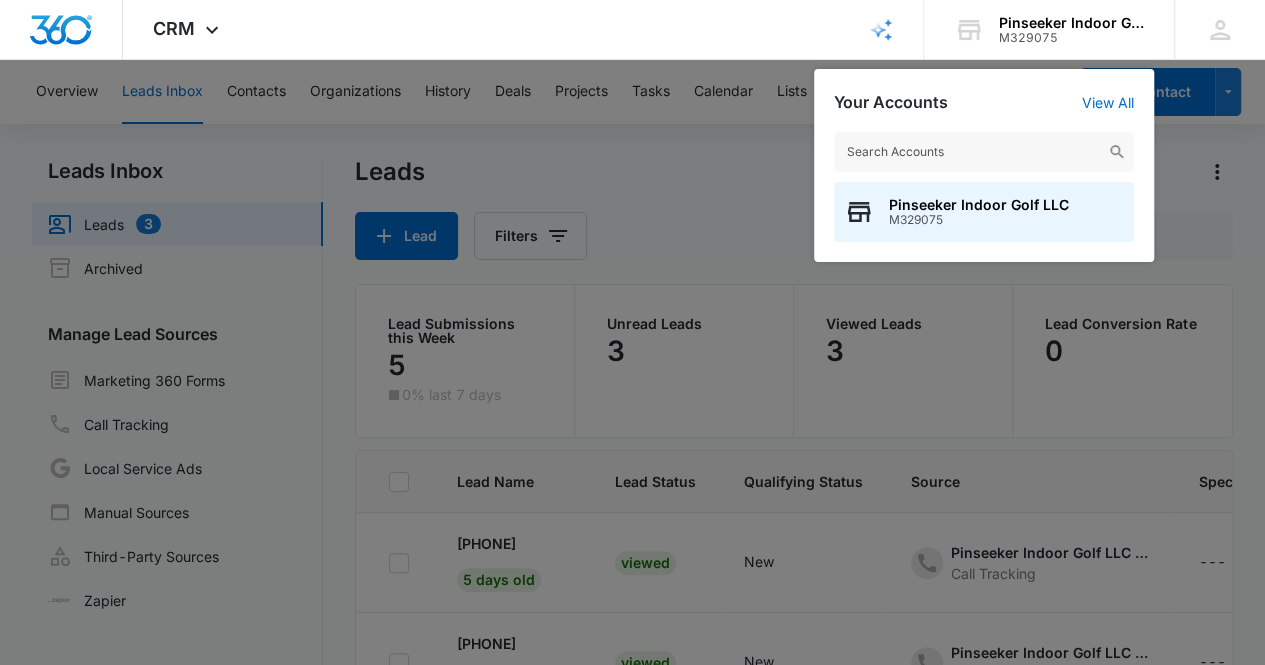 click at bounding box center (632, 332) 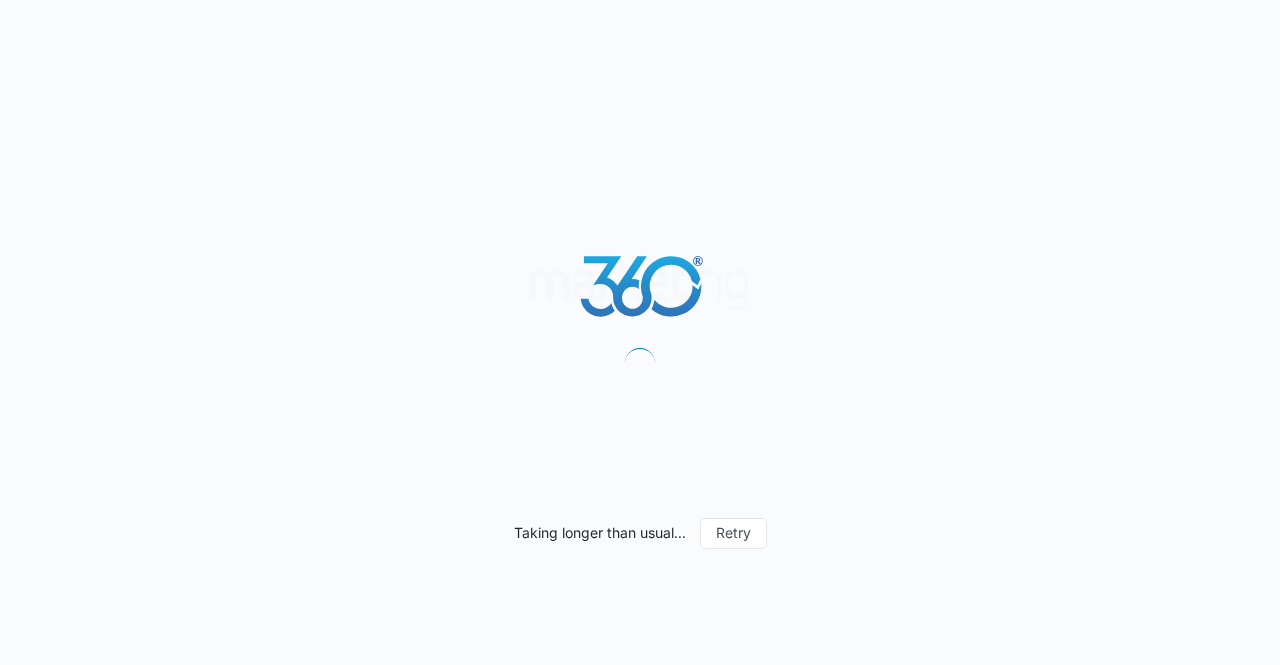 scroll, scrollTop: 0, scrollLeft: 0, axis: both 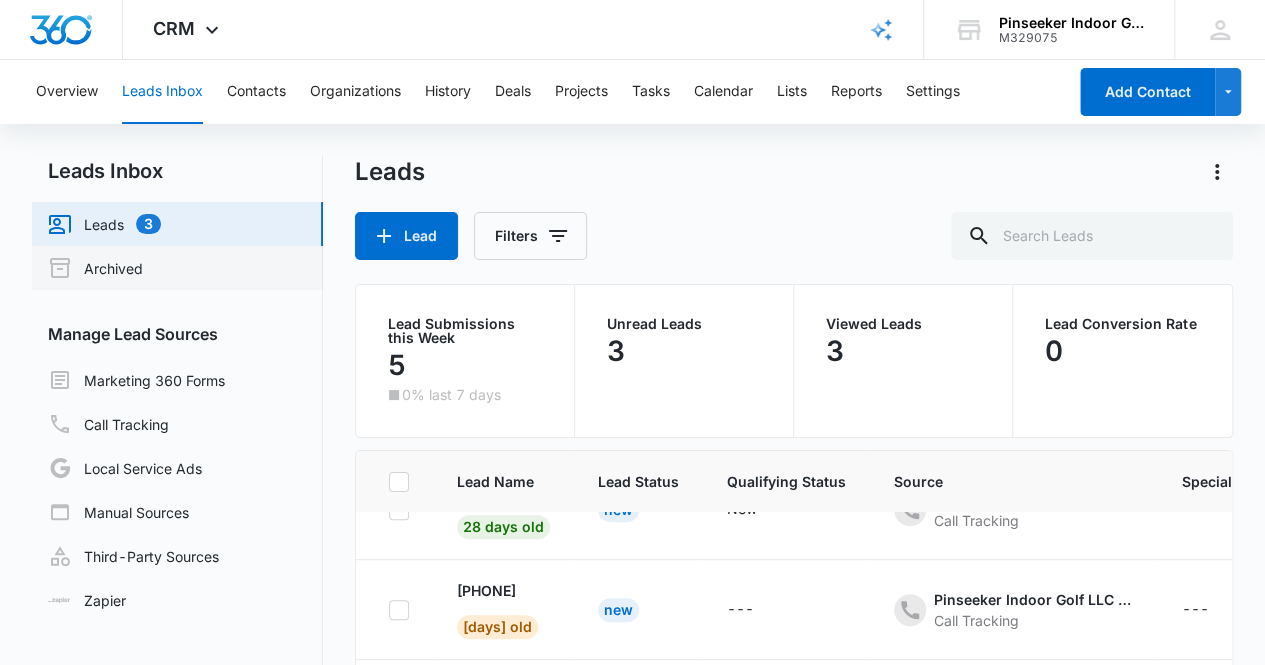 click on "Archived" at bounding box center (95, 268) 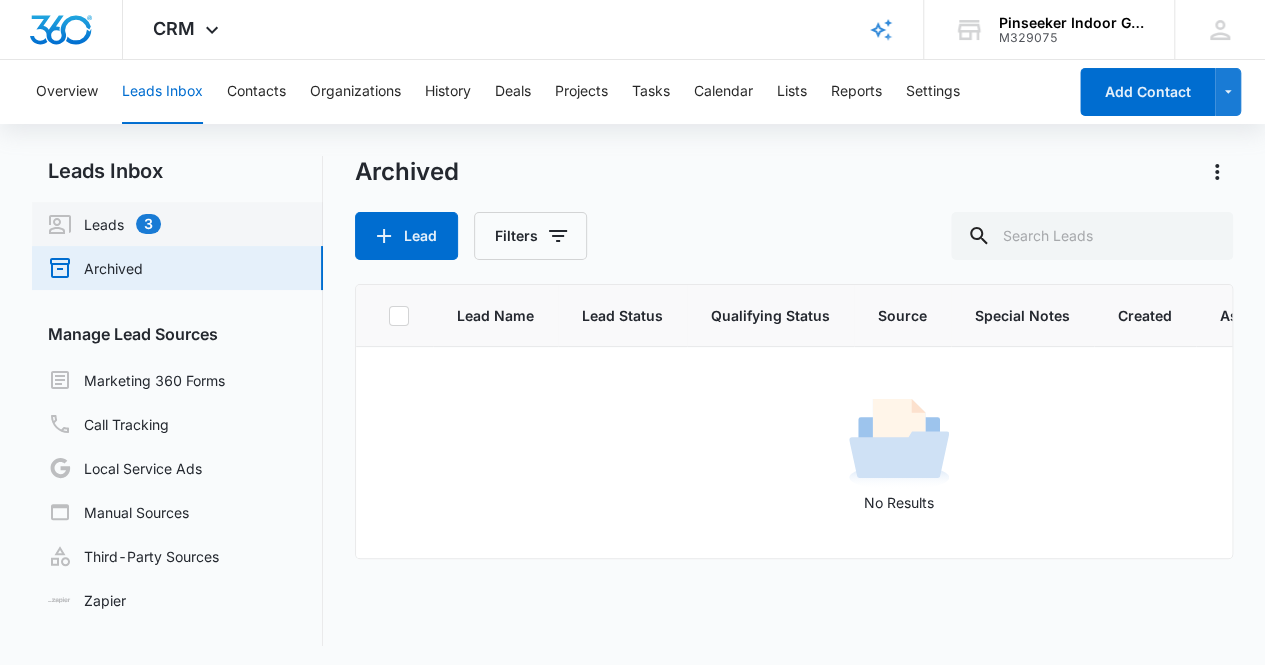 click on "Leads 3" at bounding box center (104, 224) 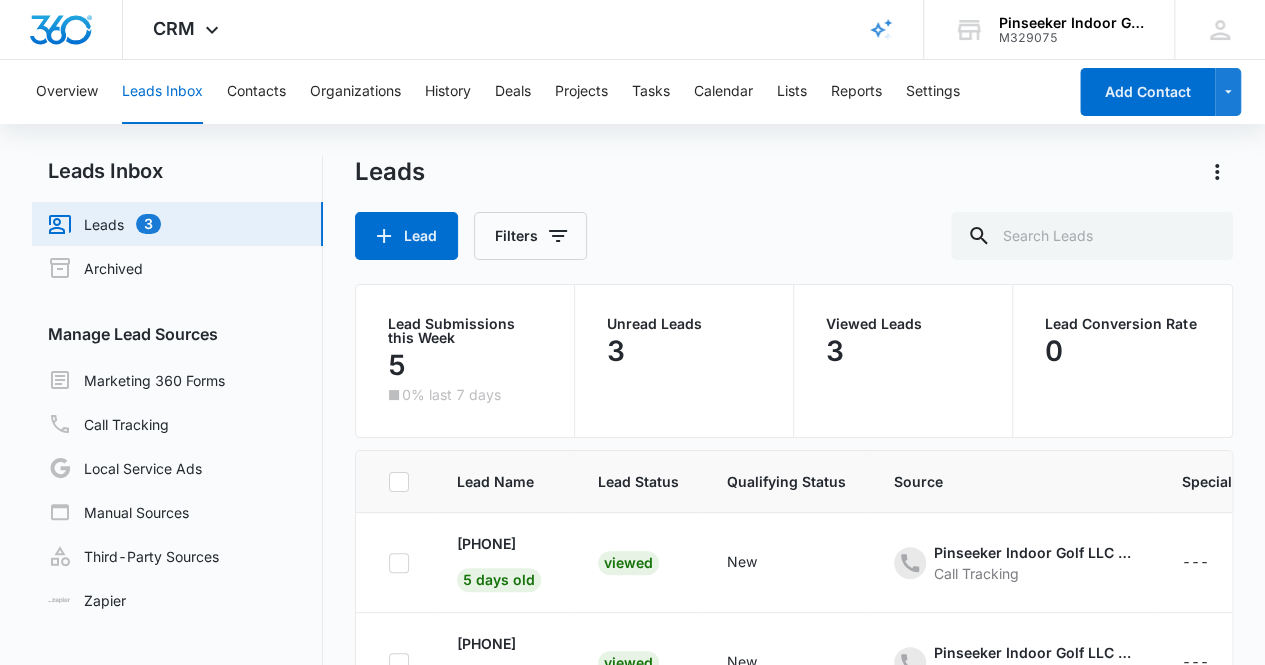click on "3" at bounding box center [684, 351] 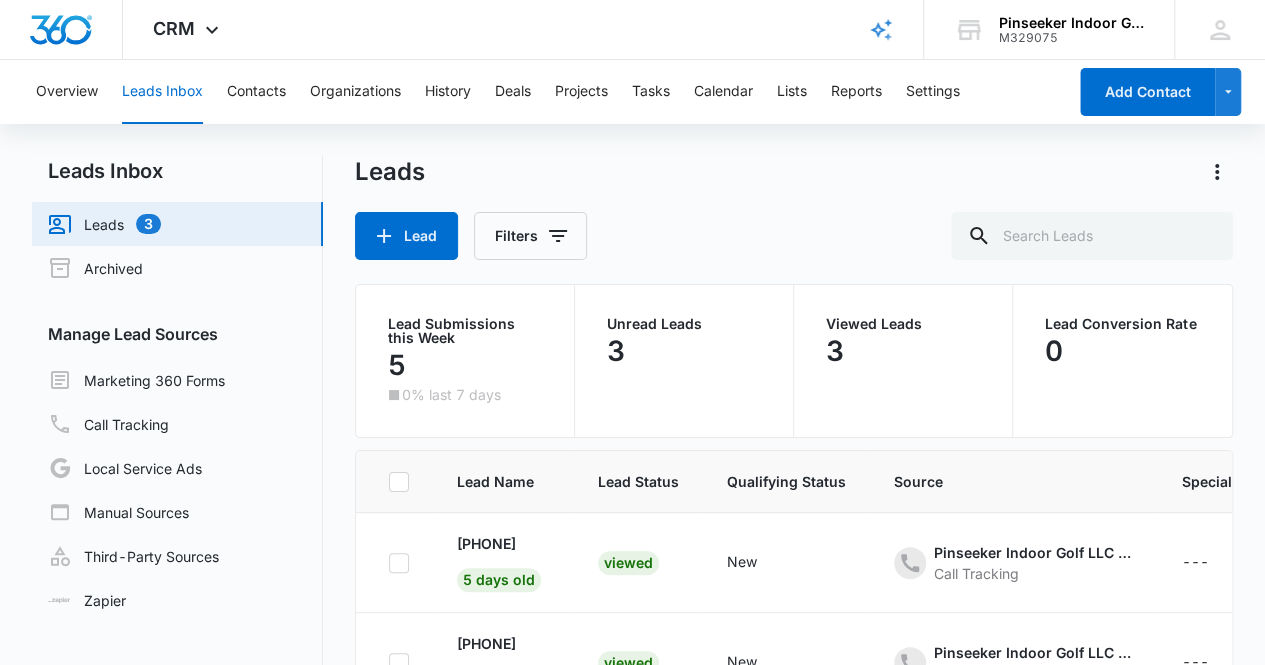 click on "3" at bounding box center (684, 351) 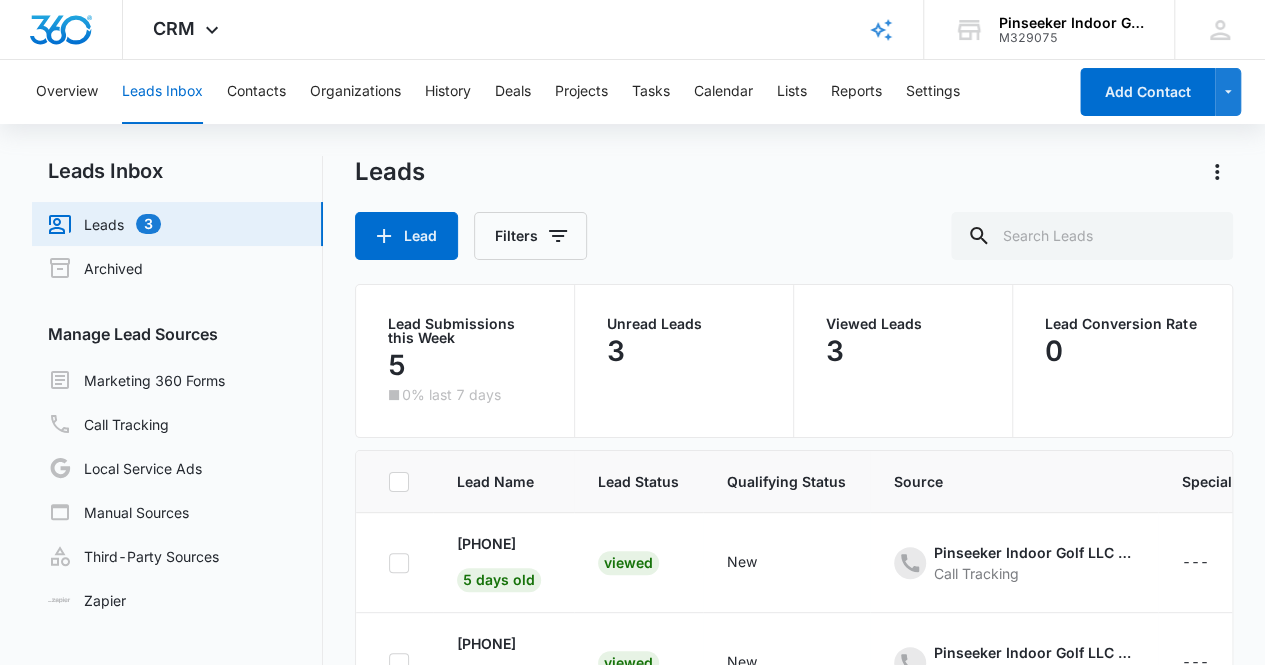 click on "Unread Leads" at bounding box center [684, 324] 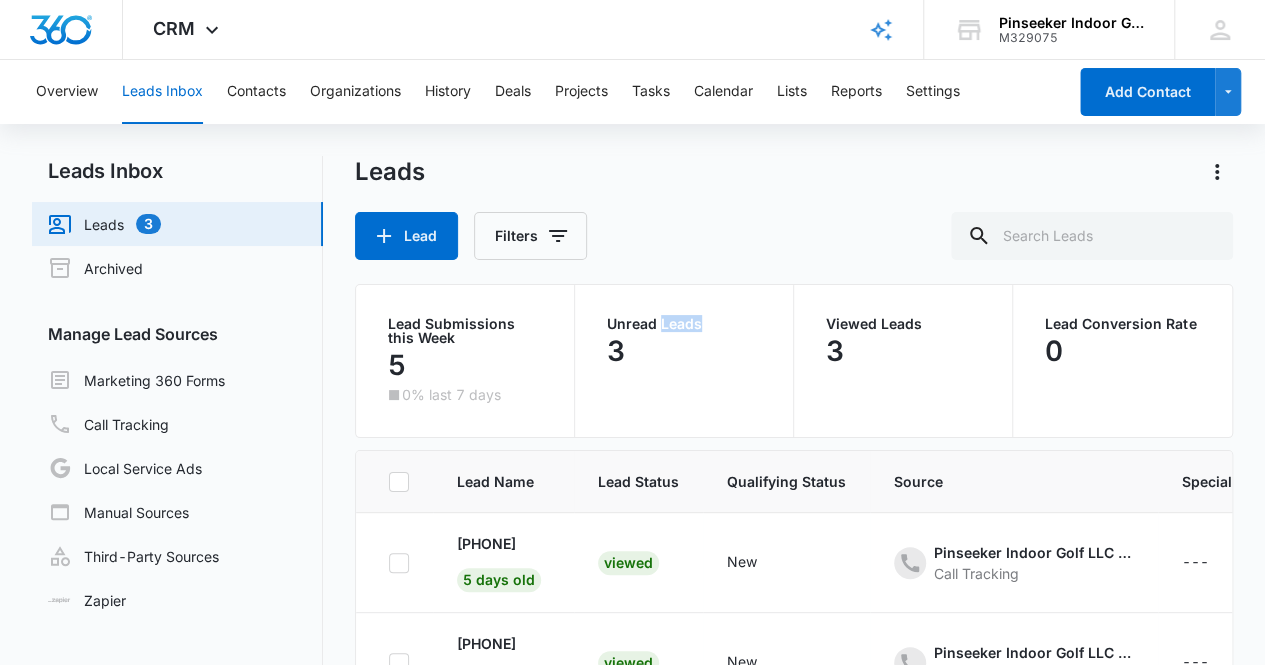 click on "Unread Leads" at bounding box center [684, 324] 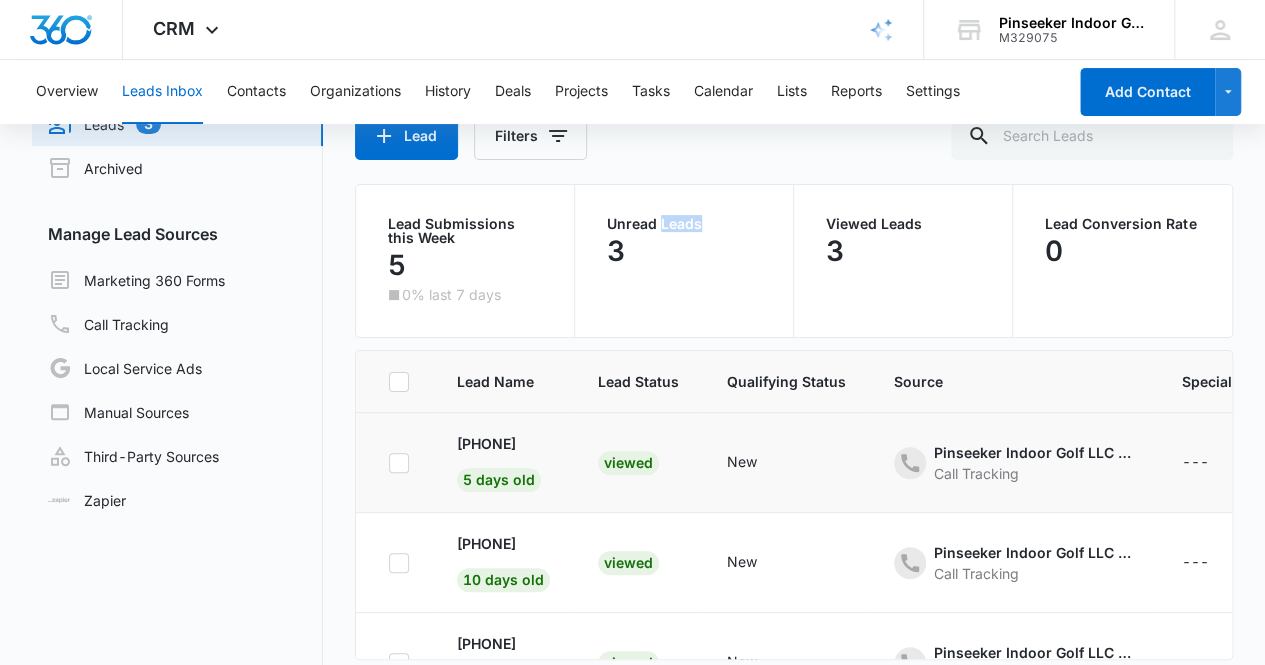 scroll, scrollTop: 163, scrollLeft: 0, axis: vertical 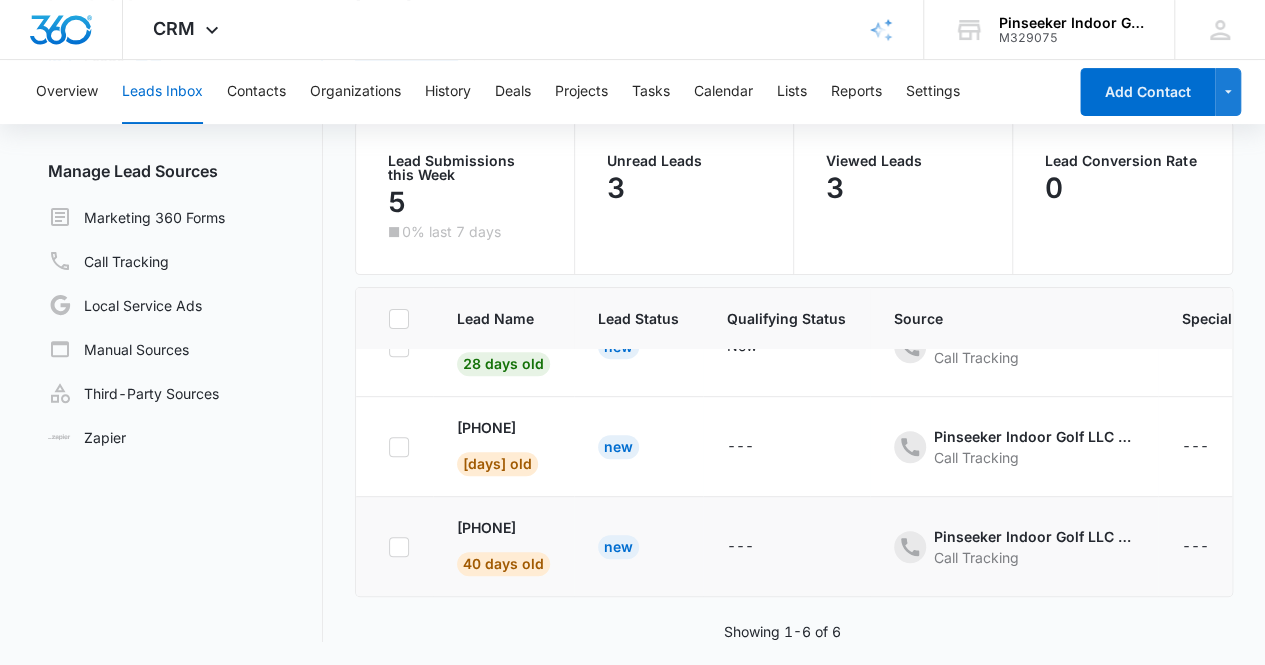 click 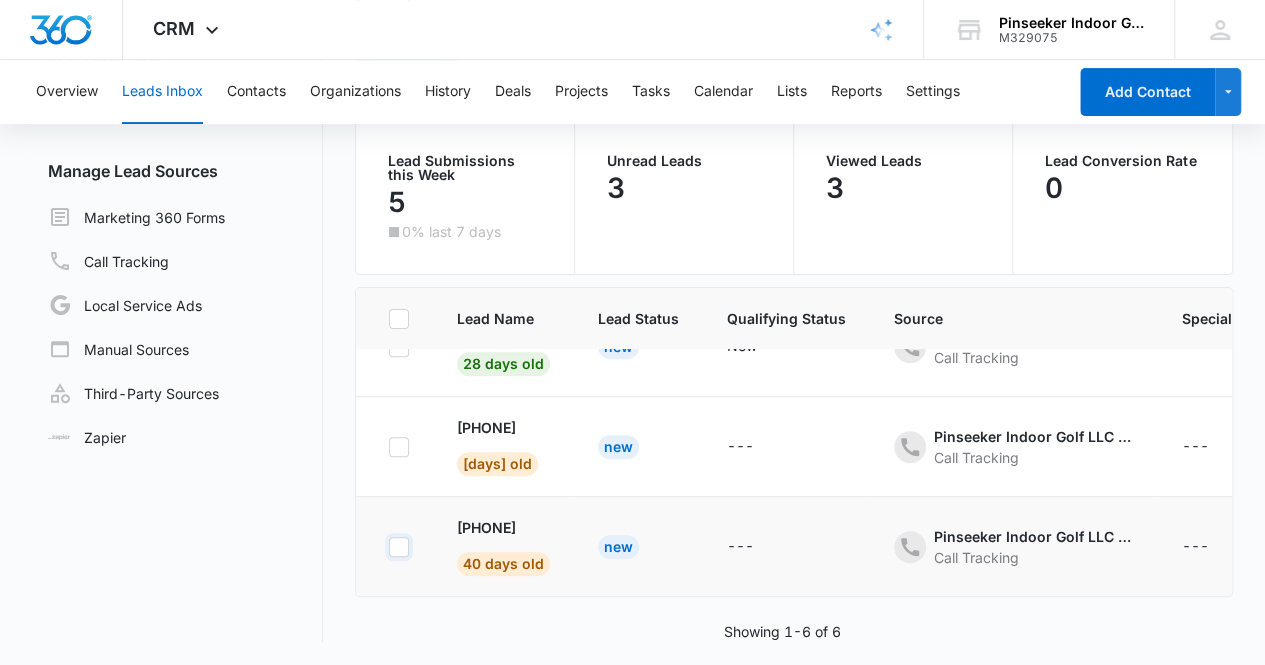 click at bounding box center [388, 546] 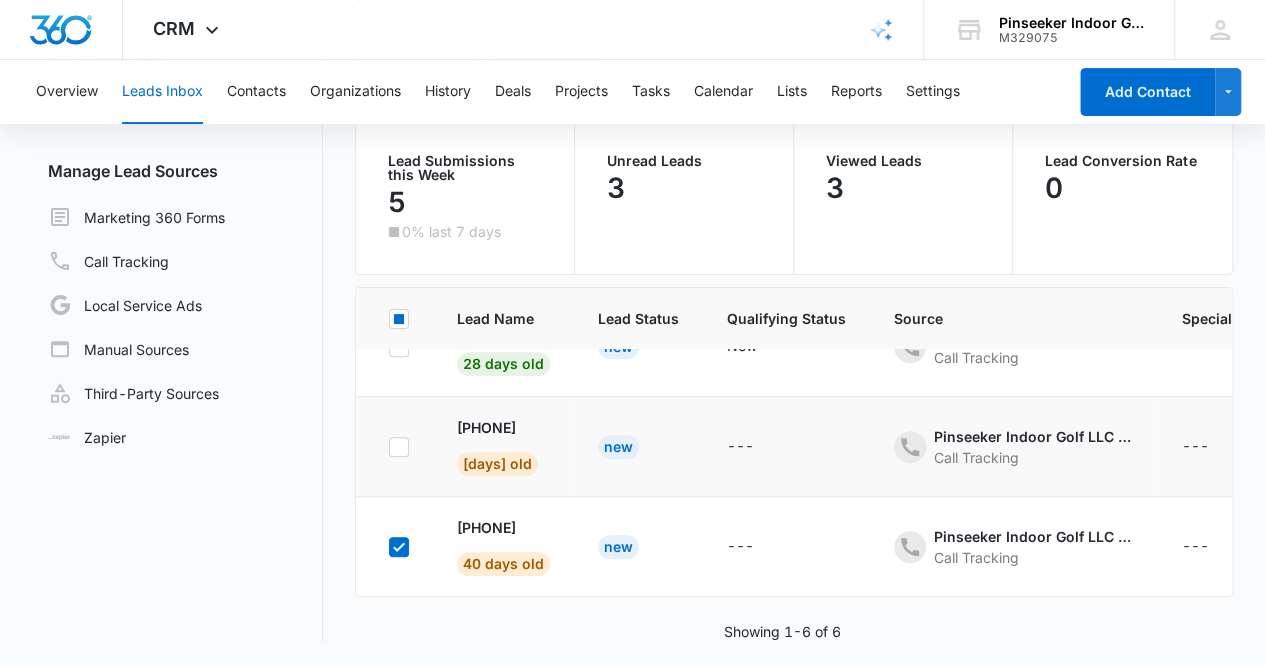 click 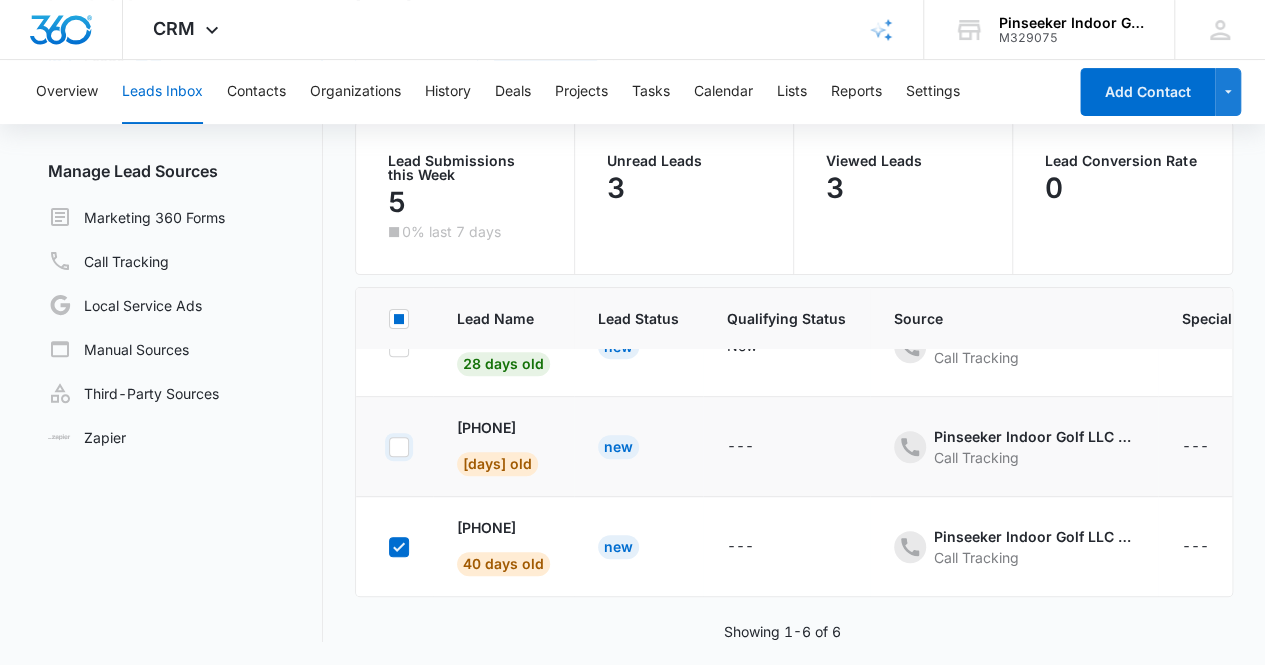 click at bounding box center [388, 446] 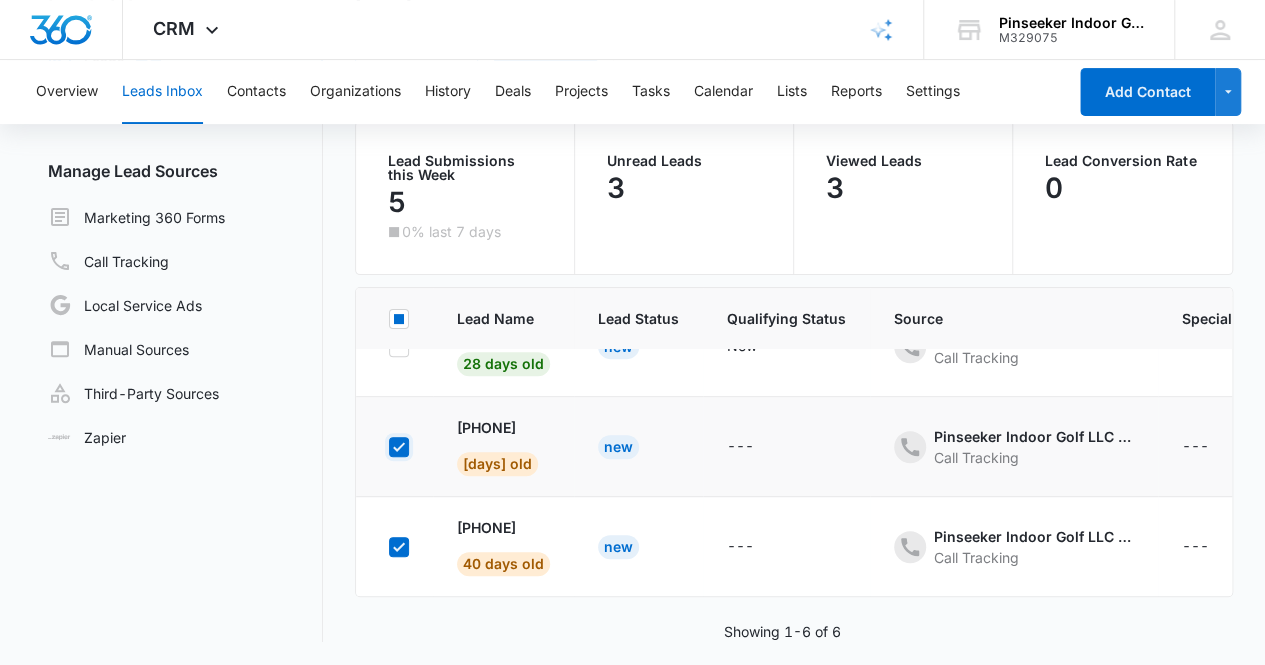 checkbox on "true" 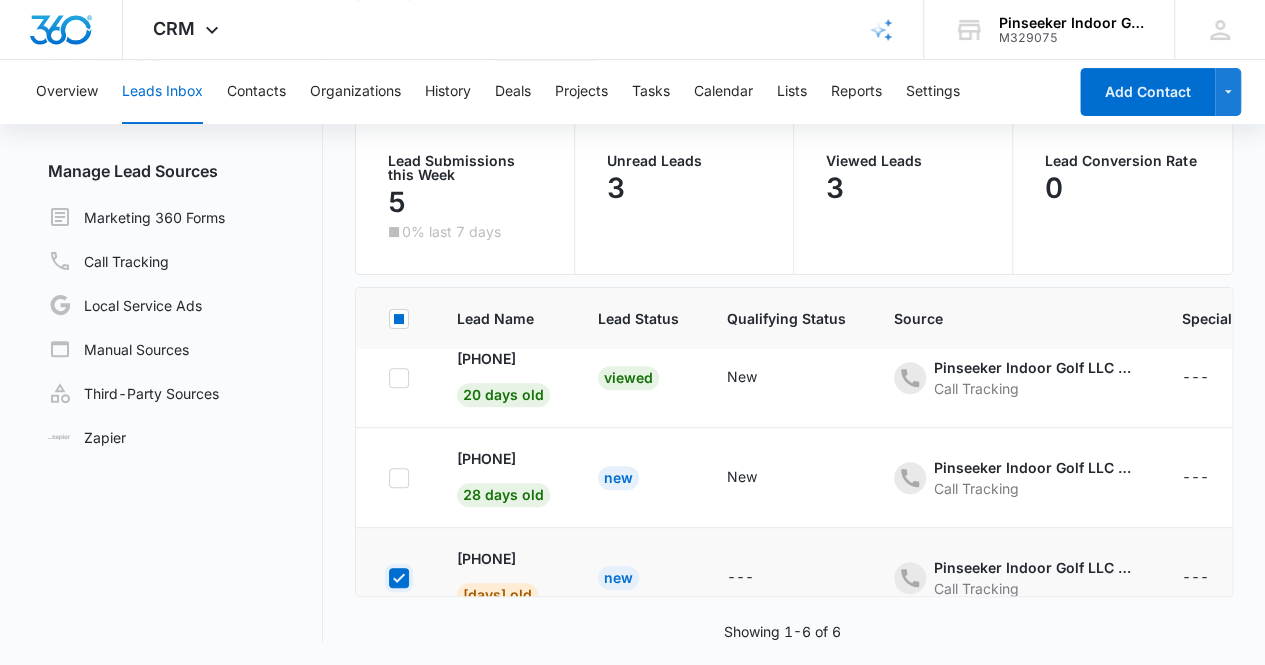 scroll, scrollTop: 265, scrollLeft: 0, axis: vertical 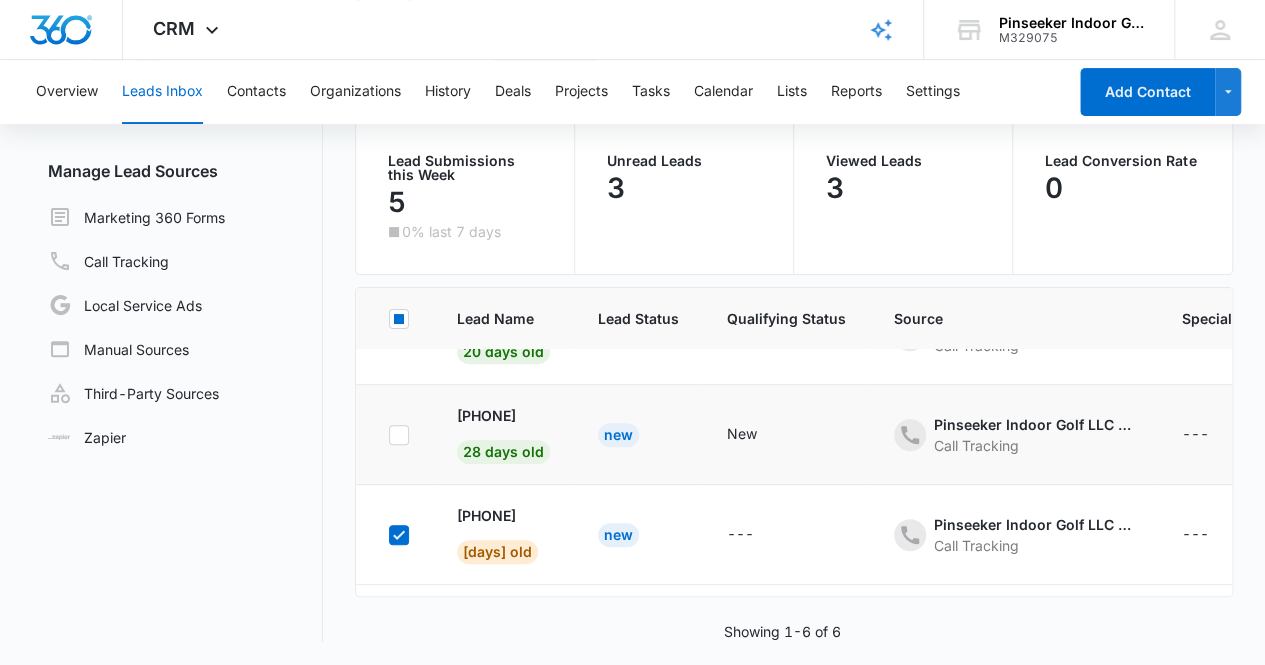 click 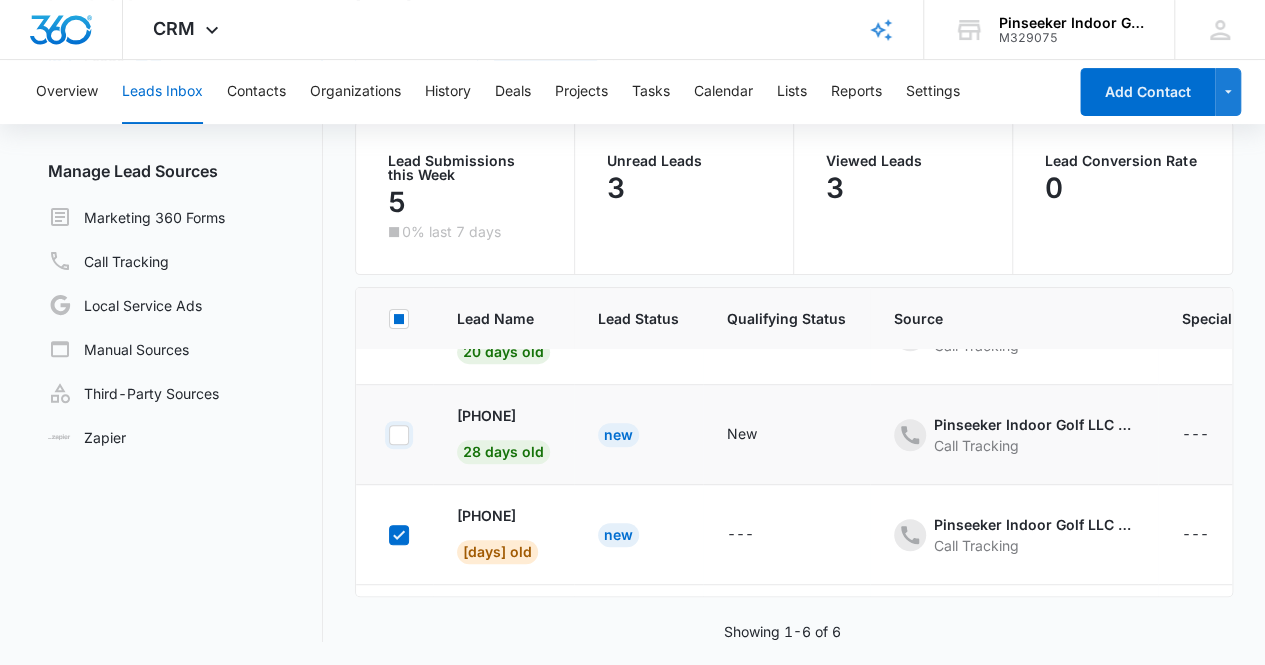 click at bounding box center (388, 434) 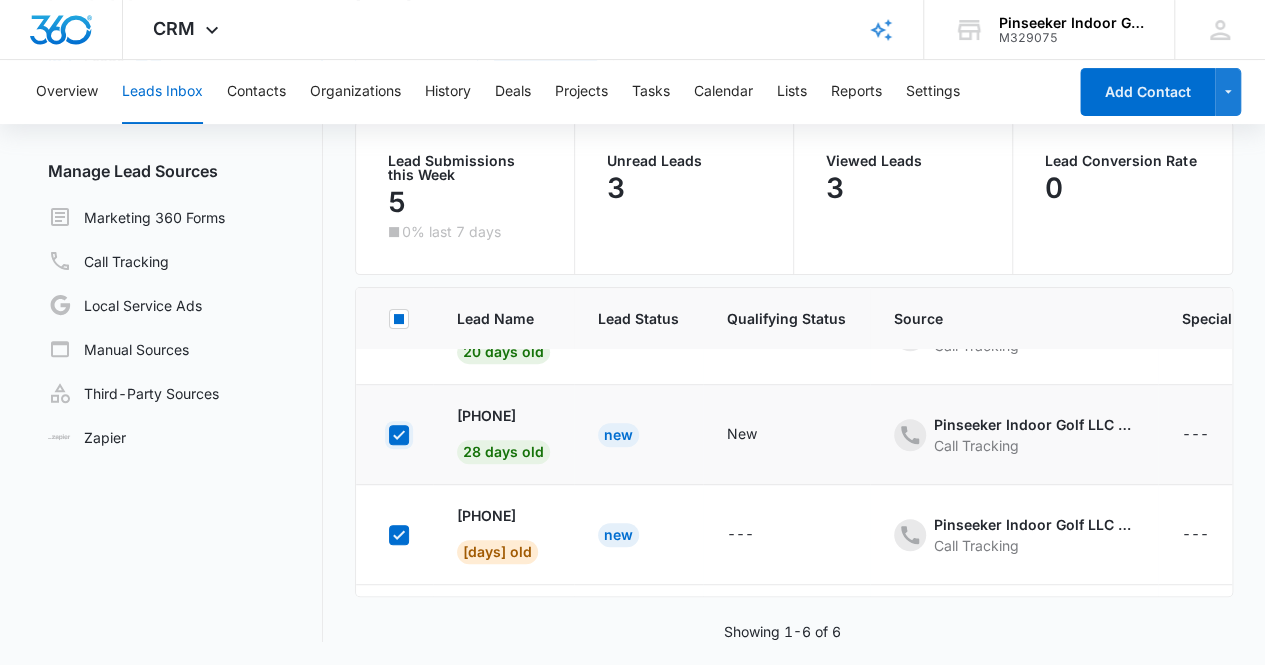 checkbox on "true" 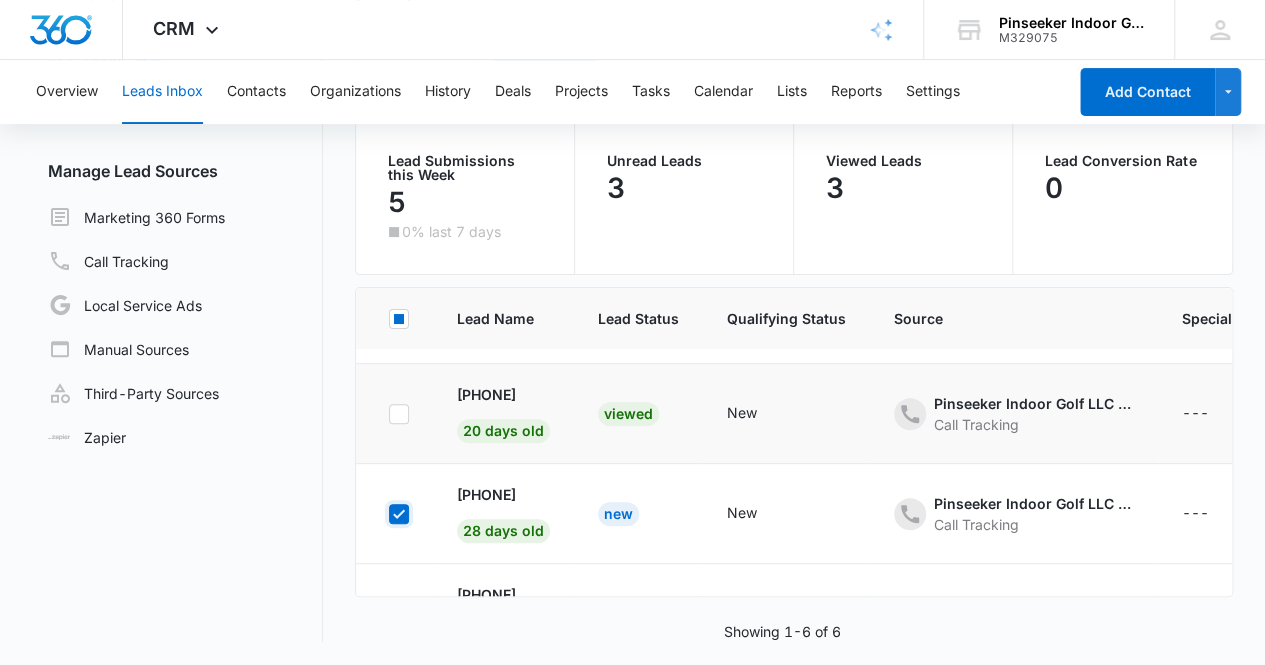 scroll, scrollTop: 200, scrollLeft: 0, axis: vertical 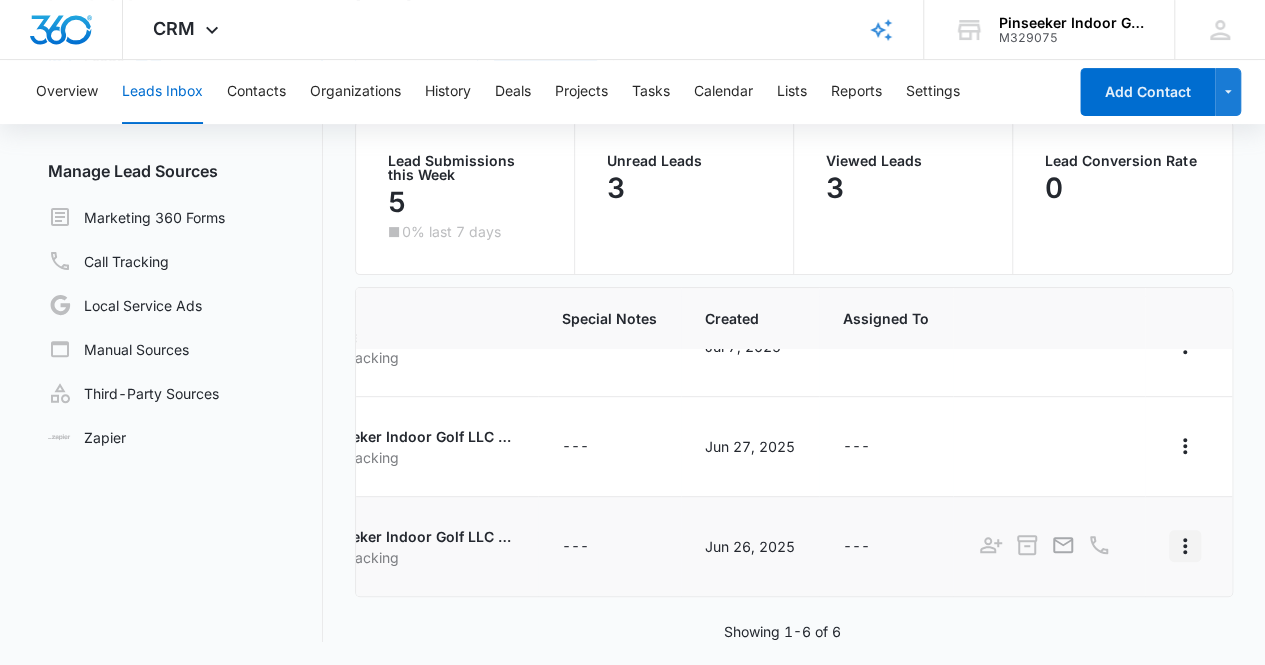 click 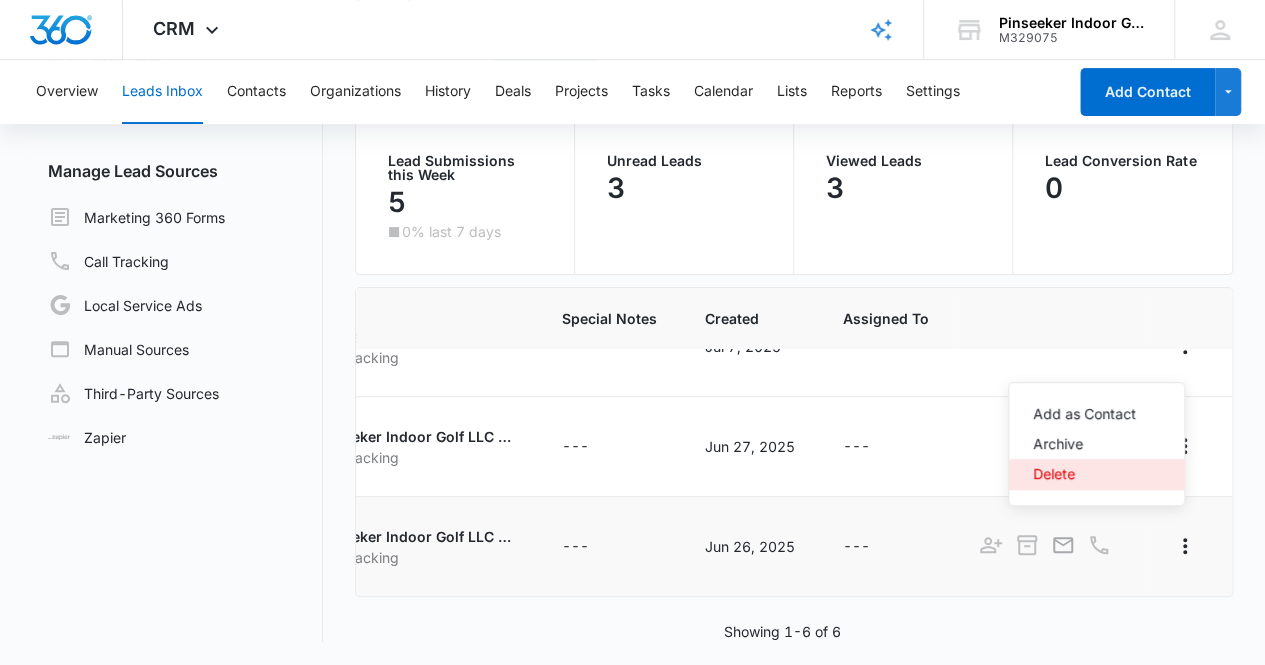 click on "Delete" at bounding box center (1084, 474) 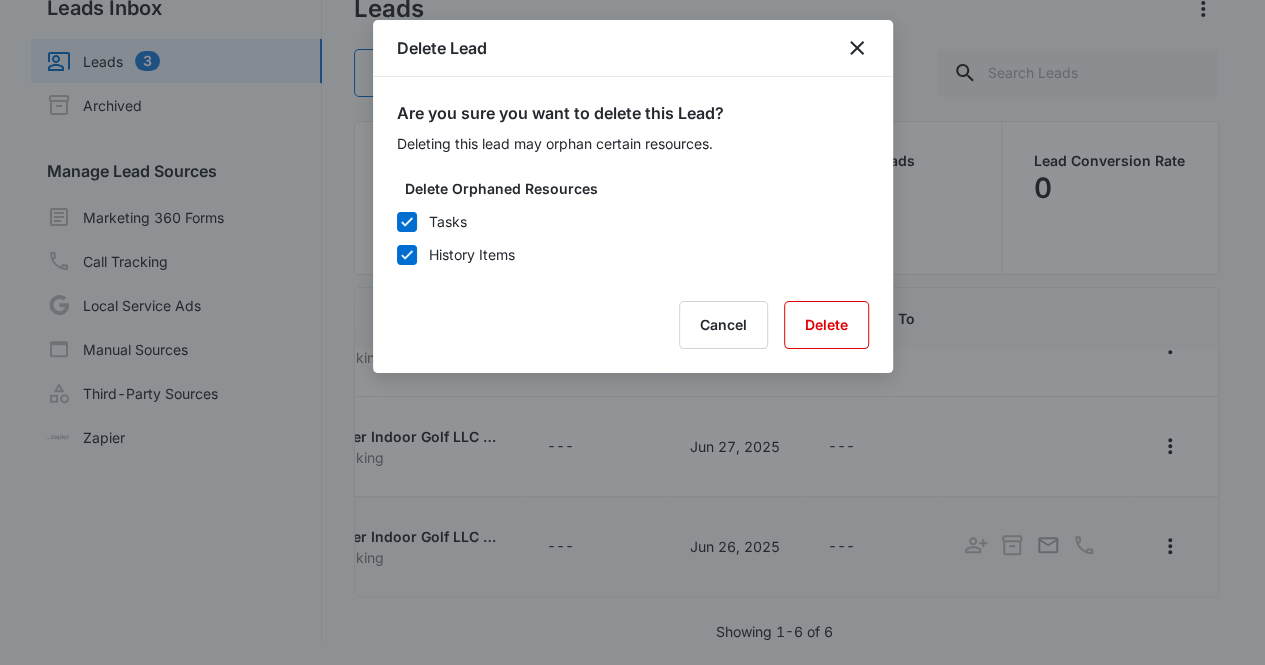 click on "Tasks" at bounding box center [633, 221] 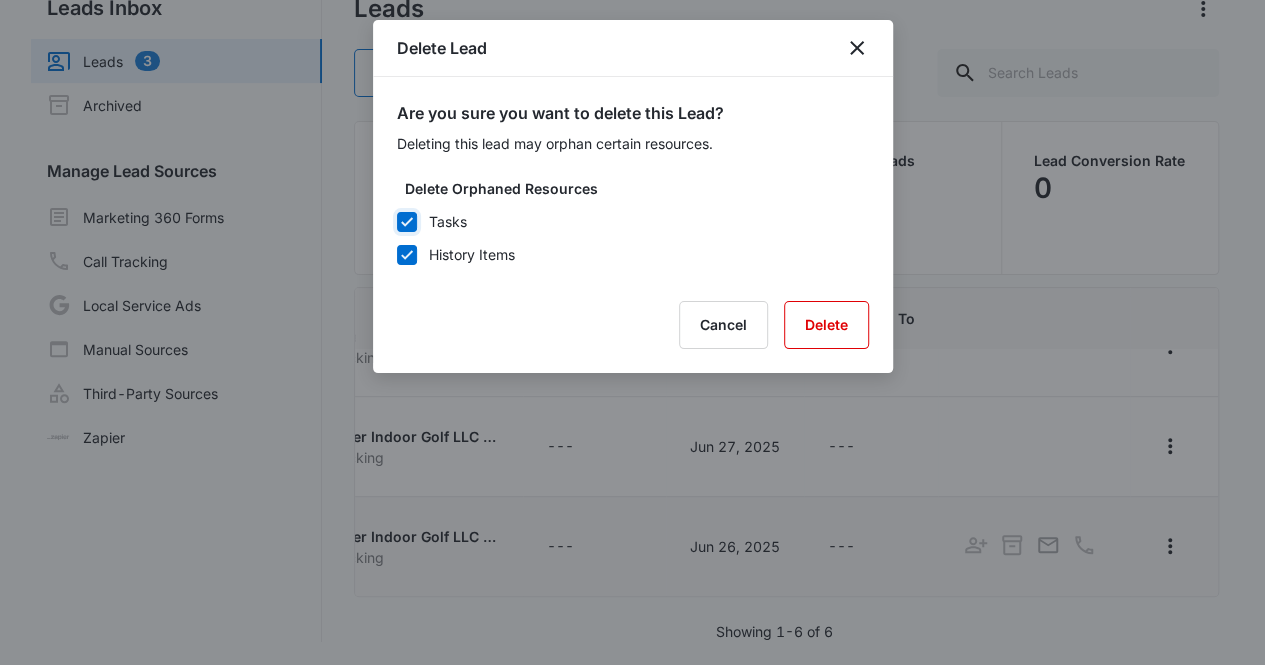 click on "Tasks" at bounding box center (397, 222) 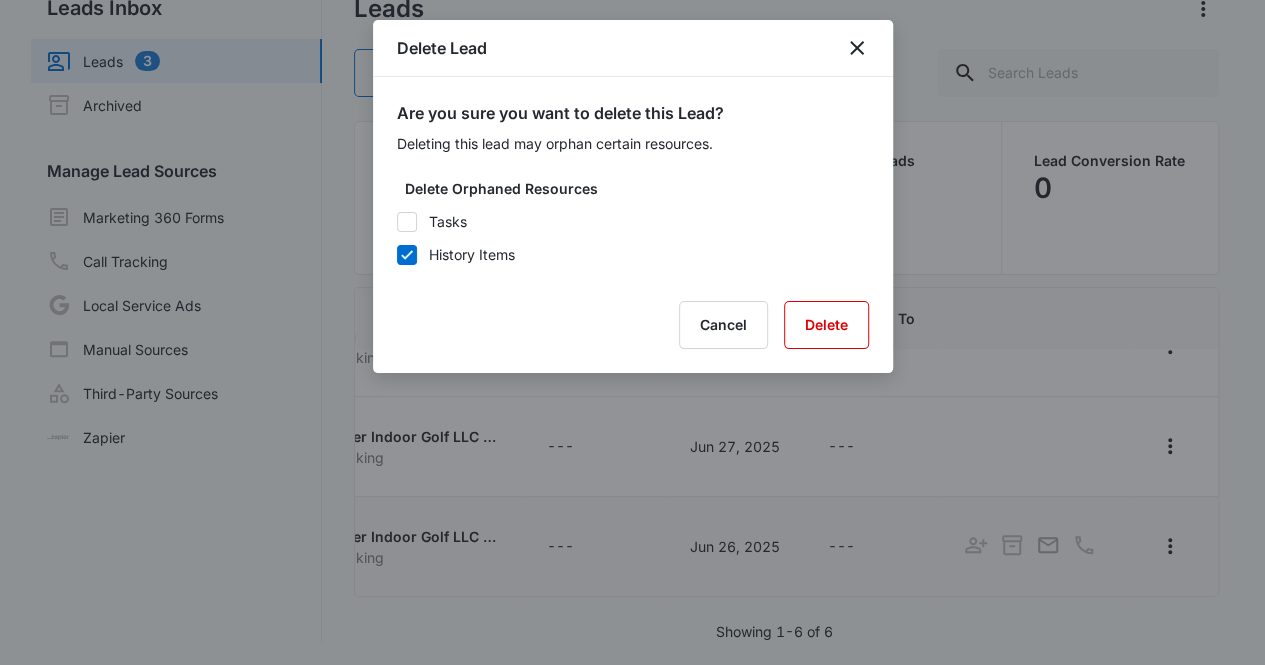 click 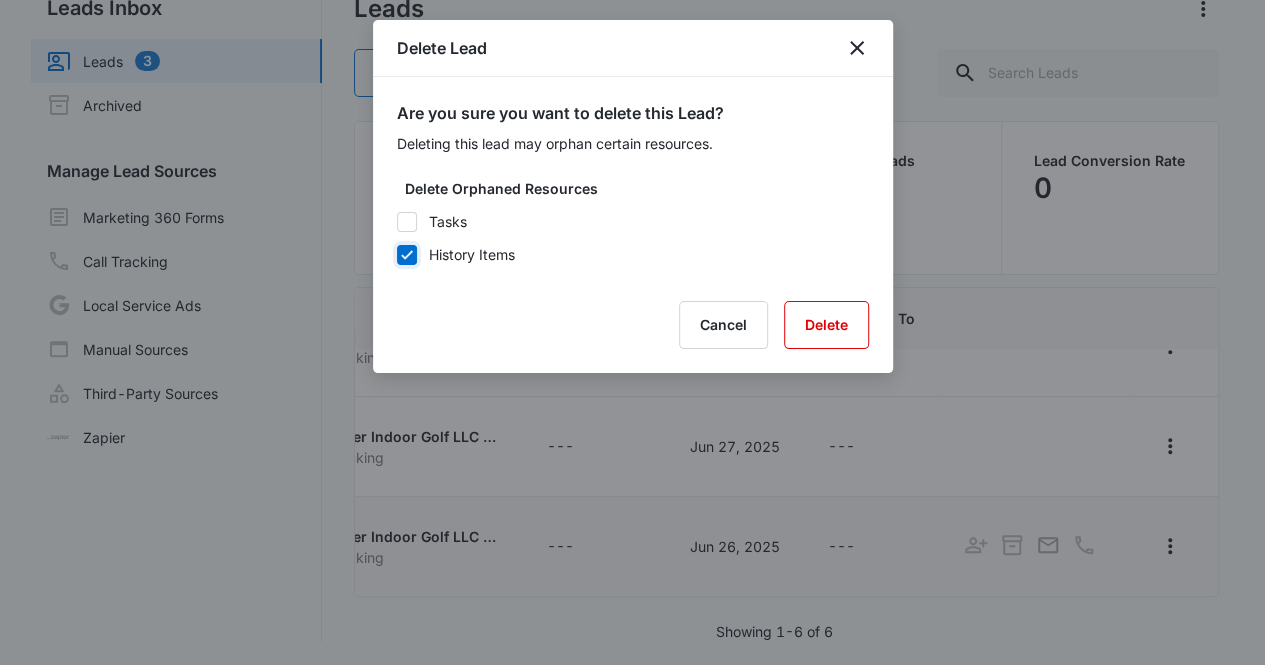 click on "History Items" at bounding box center [397, 255] 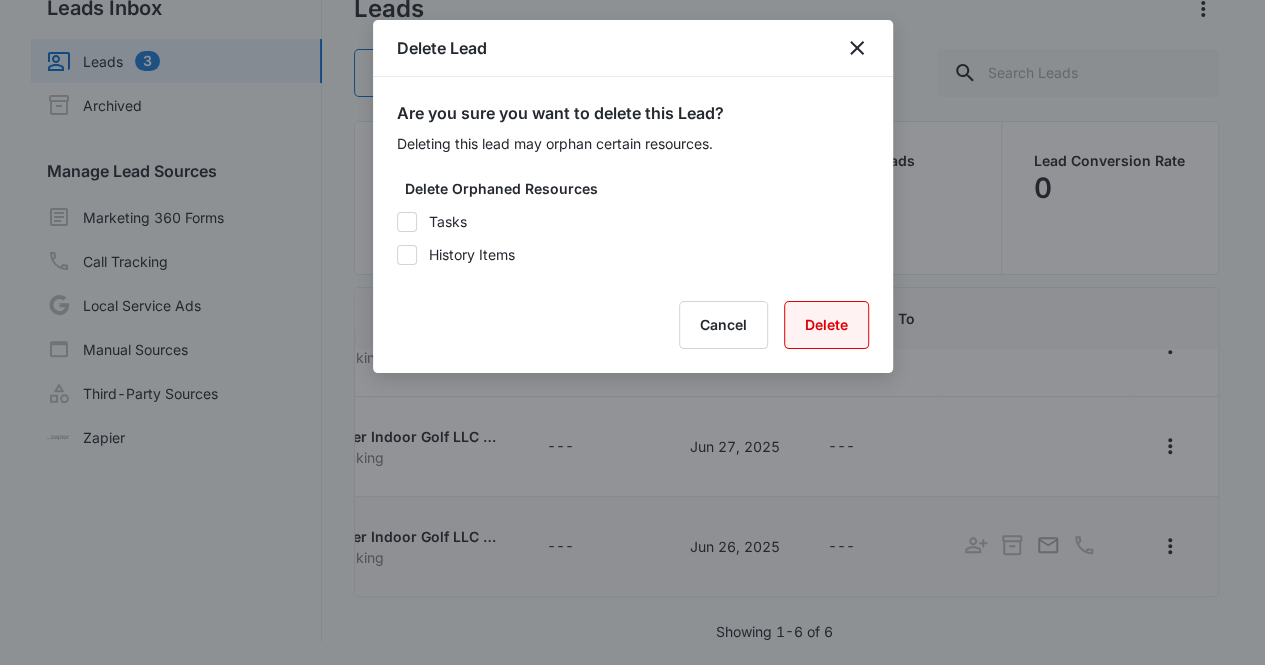 click on "Delete" at bounding box center (826, 325) 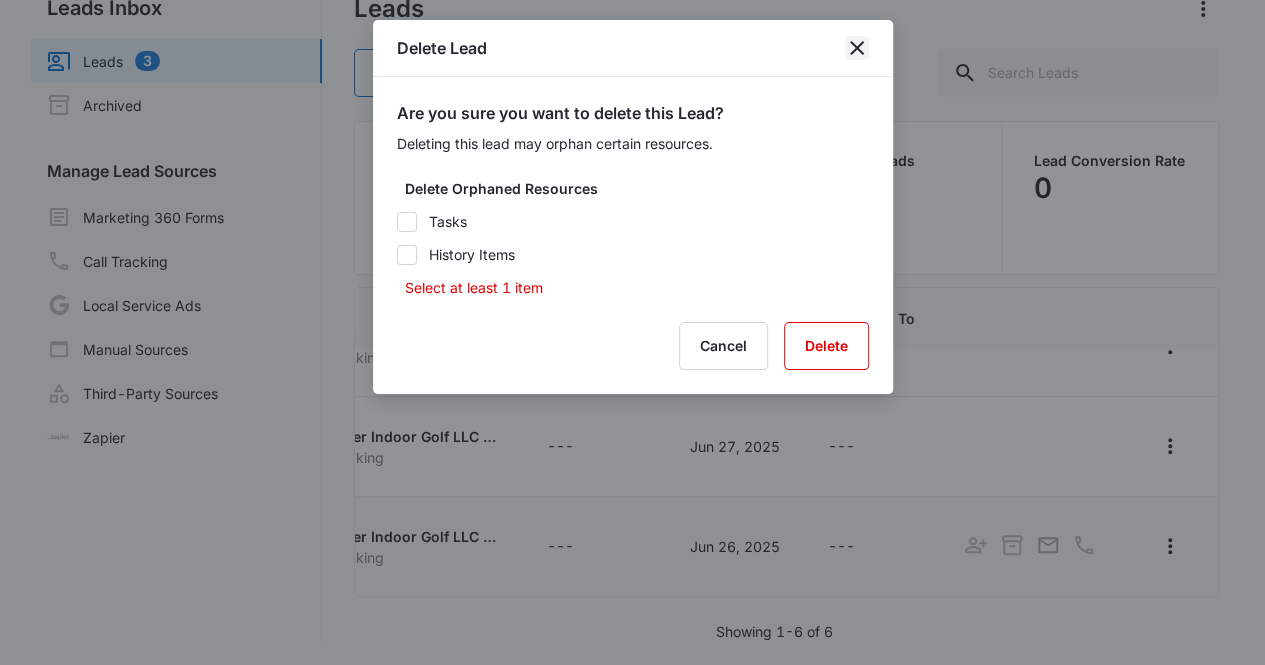 click 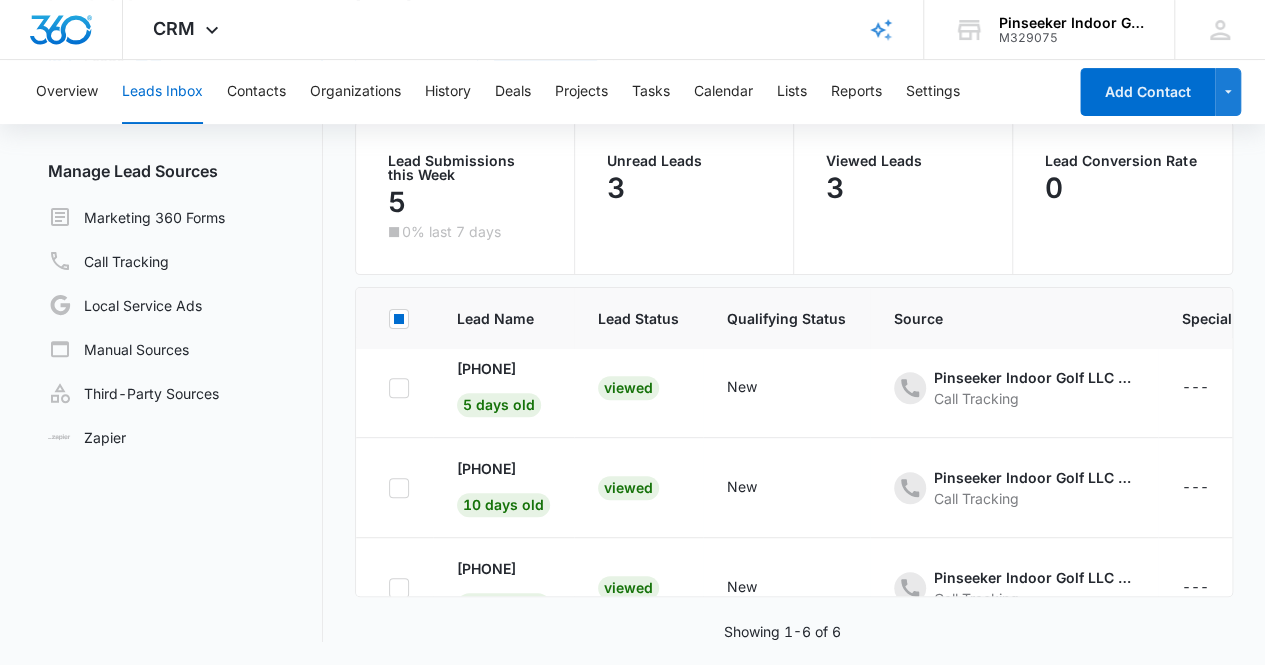 scroll, scrollTop: 0, scrollLeft: 0, axis: both 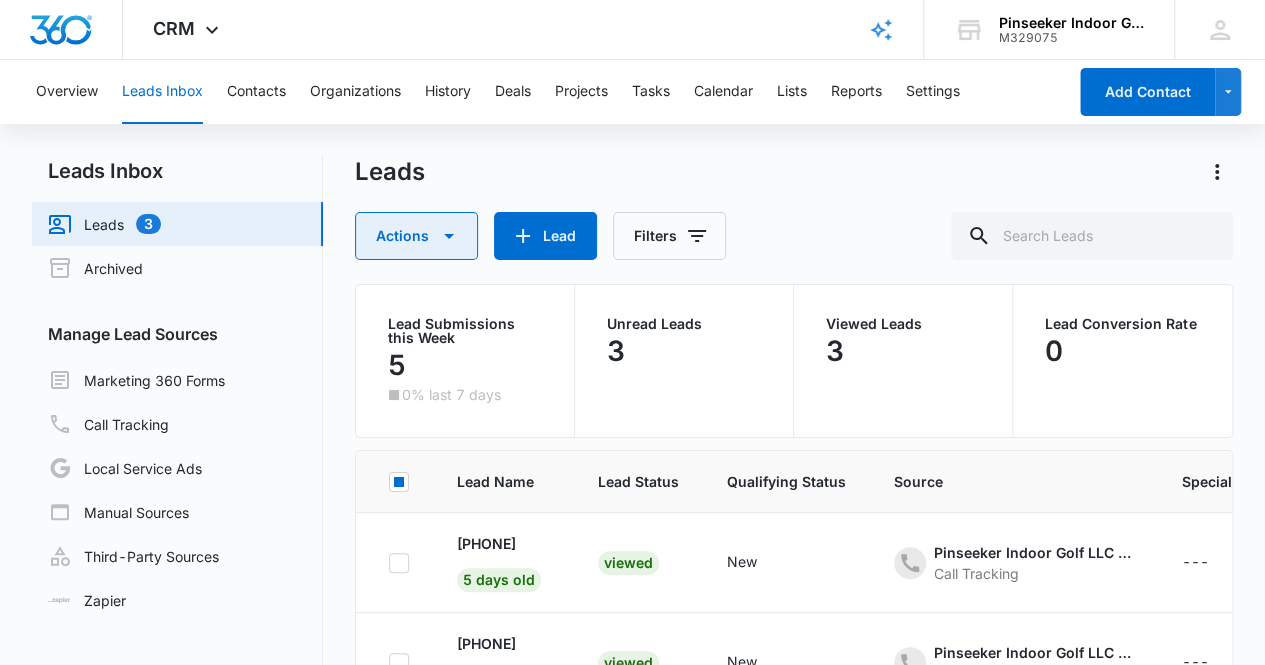 click 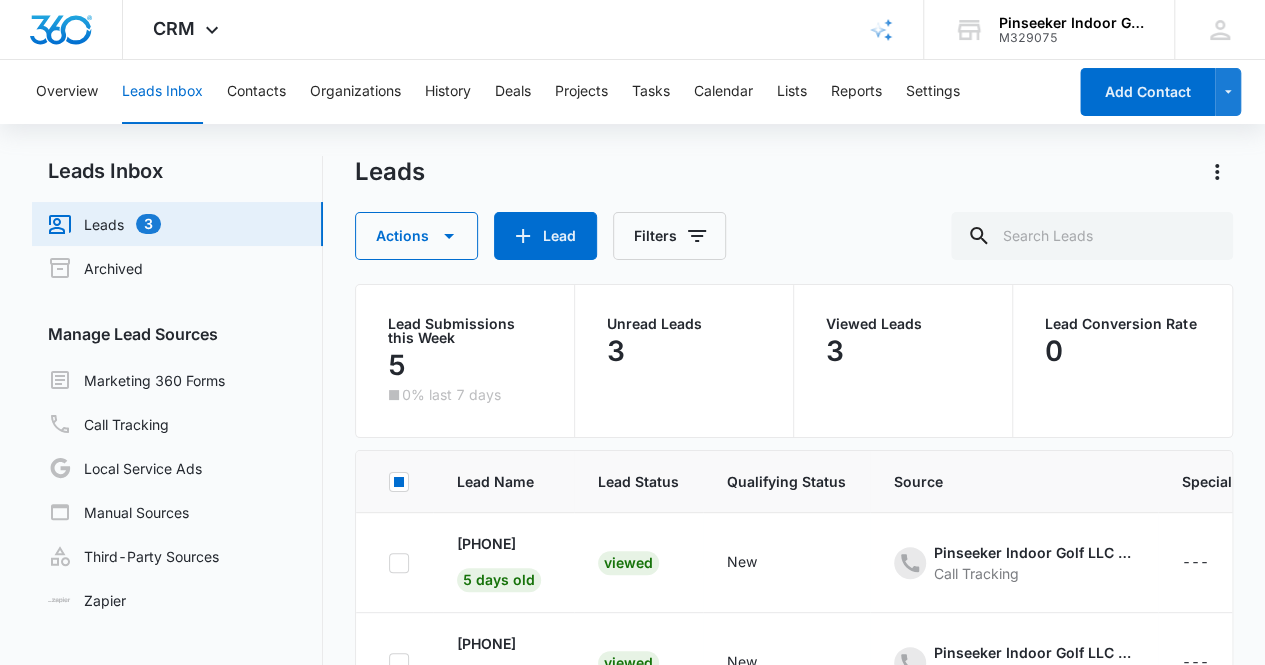 click on "+[PHONE] [DAYS] old Viewed New Pinseeker Indoor Golf LLC - Content Call Tracking --- [MONTH] [DAY], [YEAR] --- +[PHONE] [DAYS] old Viewed New Pinseeker Indoor Golf LLC - Content Call Tracking --- [MONTH] [DAY], [YEAR] --- +[PHONE] [DAYS] old Viewed New Pinseeker Indoor Golf LLC - Content Call Tracking --- [MONTH] [DAY], [YEAR] --- +[PHONE] [DAYS] old New New Pinseeker Indoor Golf LLC - Content Call Tracking --- [MONTH] [DAY], [YEAR] --- +[PHONE] [DAYS] old New --- Pinseeker Indoor Golf LLC - Content Call Tracking --- [MONTH] [DAY], [YEAR] --- +[PHONE] [DAYS] old New --- Pinseeker Indoor Golf LLC - Content Call Tracking --- [MONTH] [DAY], [YEAR] --- Showing 1-6 of 6" at bounding box center [633, 480] 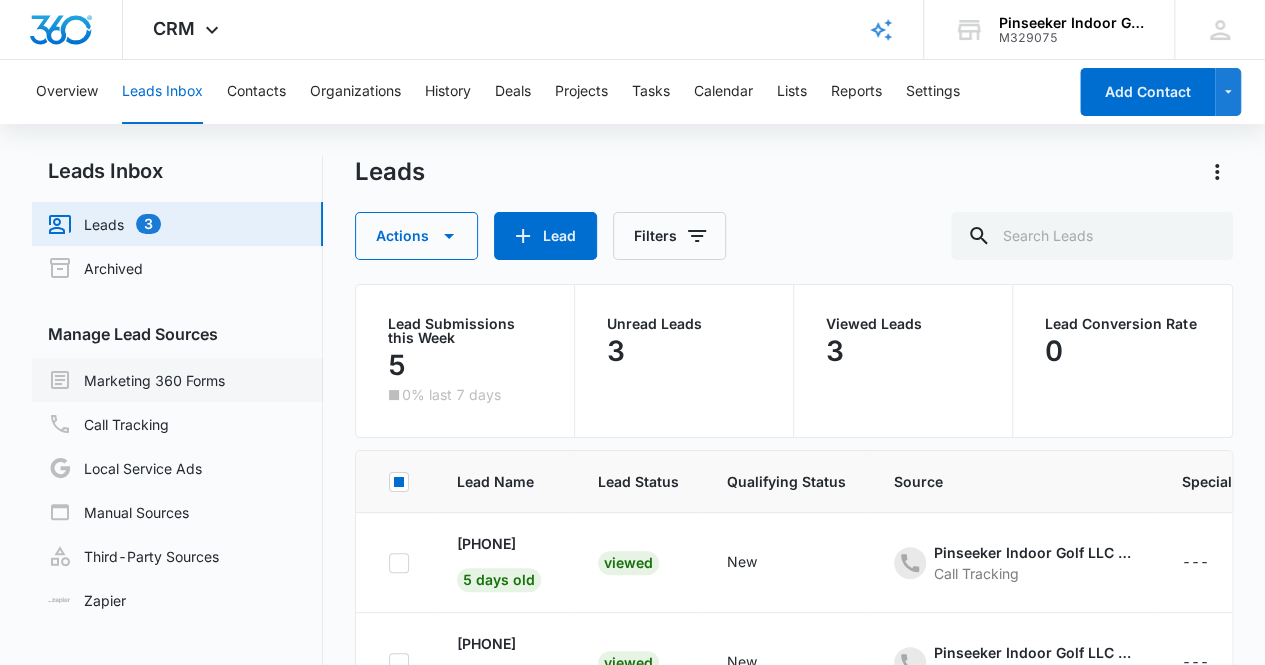 click on "Marketing 360 Forms" at bounding box center (136, 380) 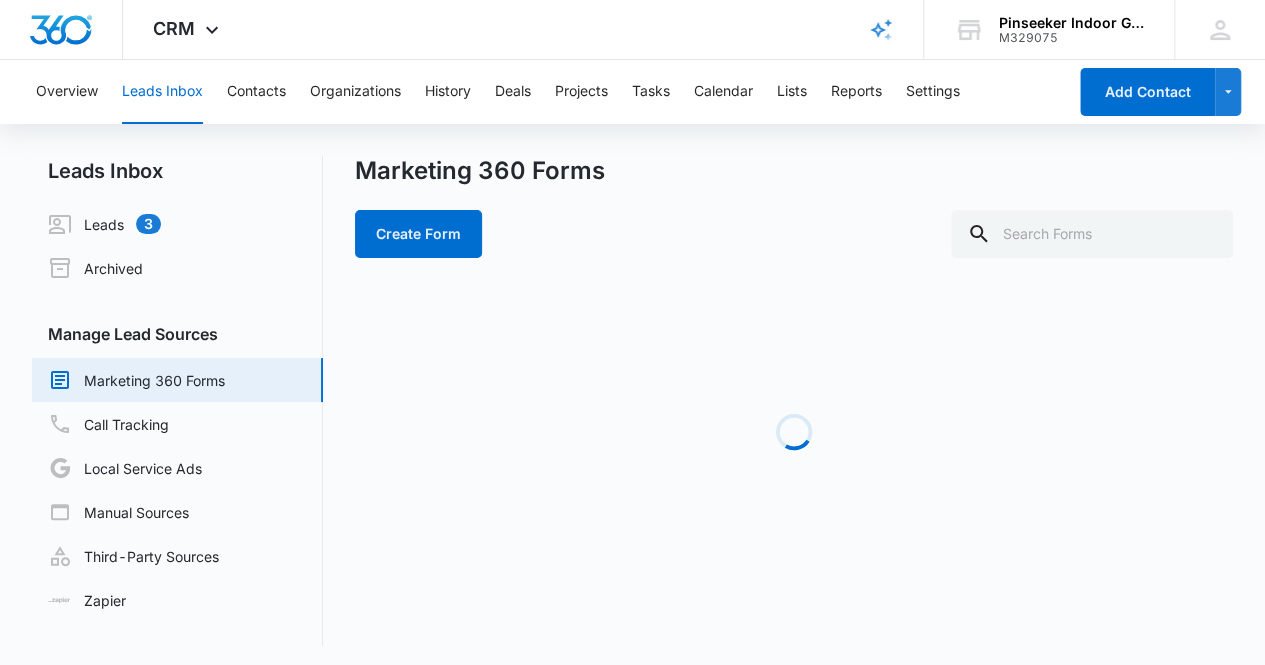 scroll, scrollTop: 4, scrollLeft: 0, axis: vertical 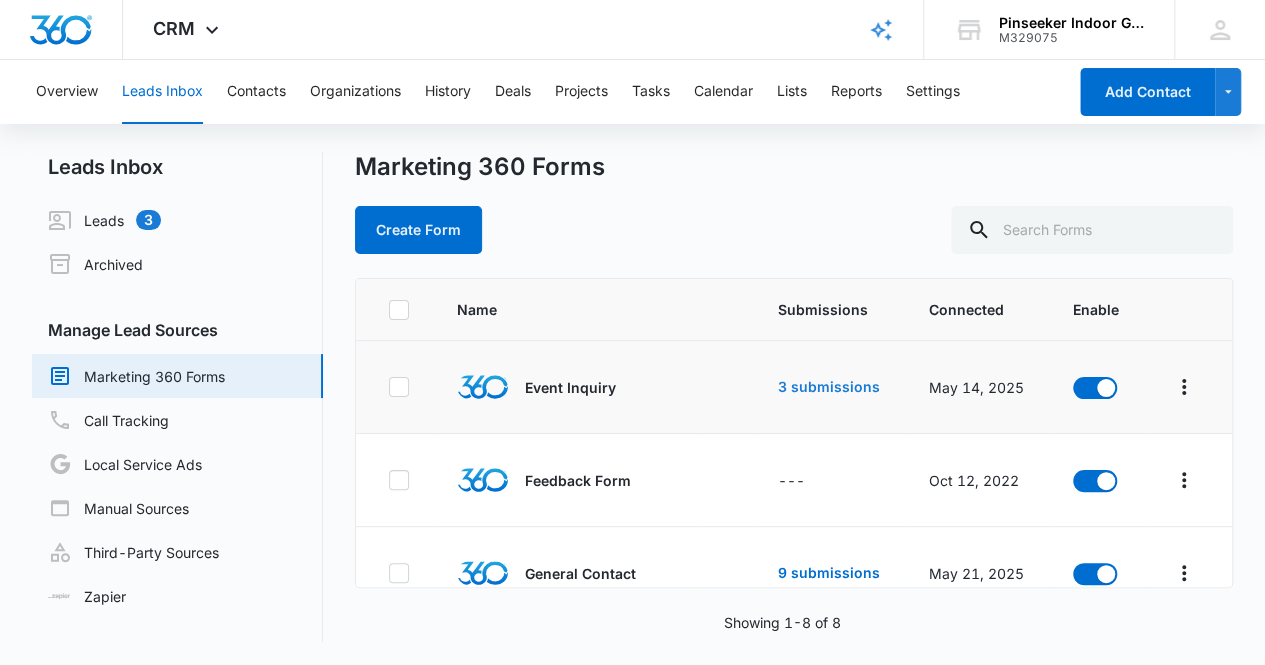 click on "3 submissions" at bounding box center (829, 387) 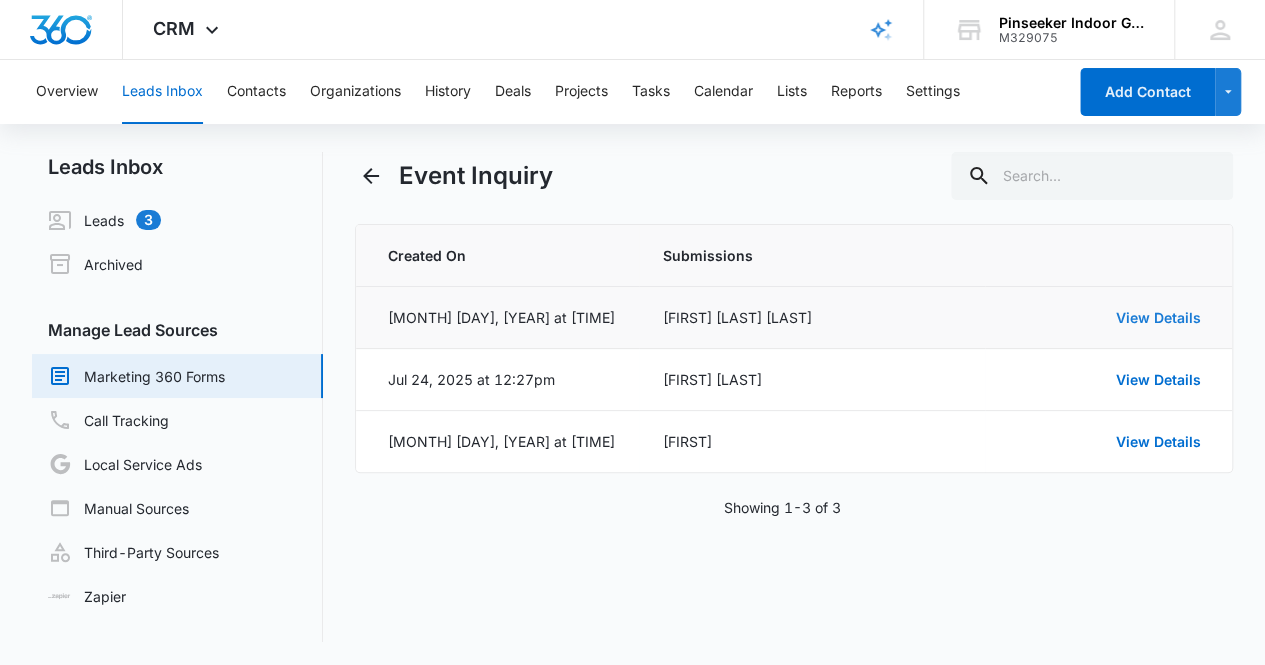 click on "View Details" at bounding box center [1157, 317] 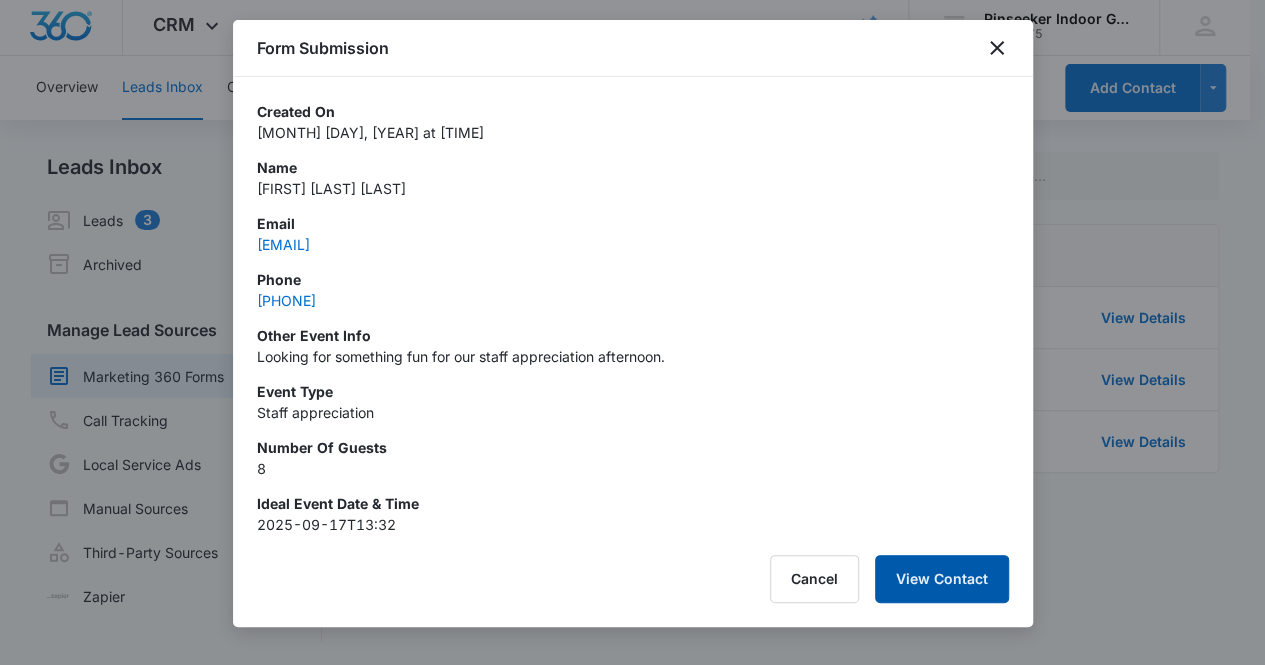 click on "View Contact" at bounding box center (942, 579) 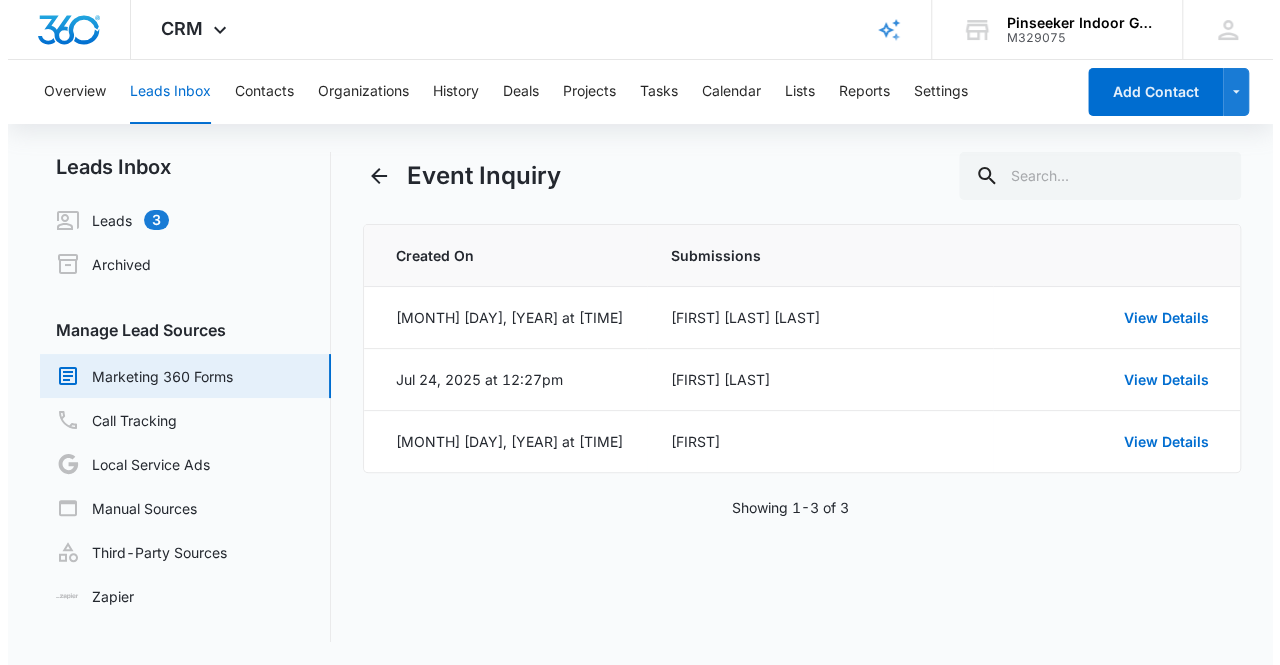scroll, scrollTop: 0, scrollLeft: 0, axis: both 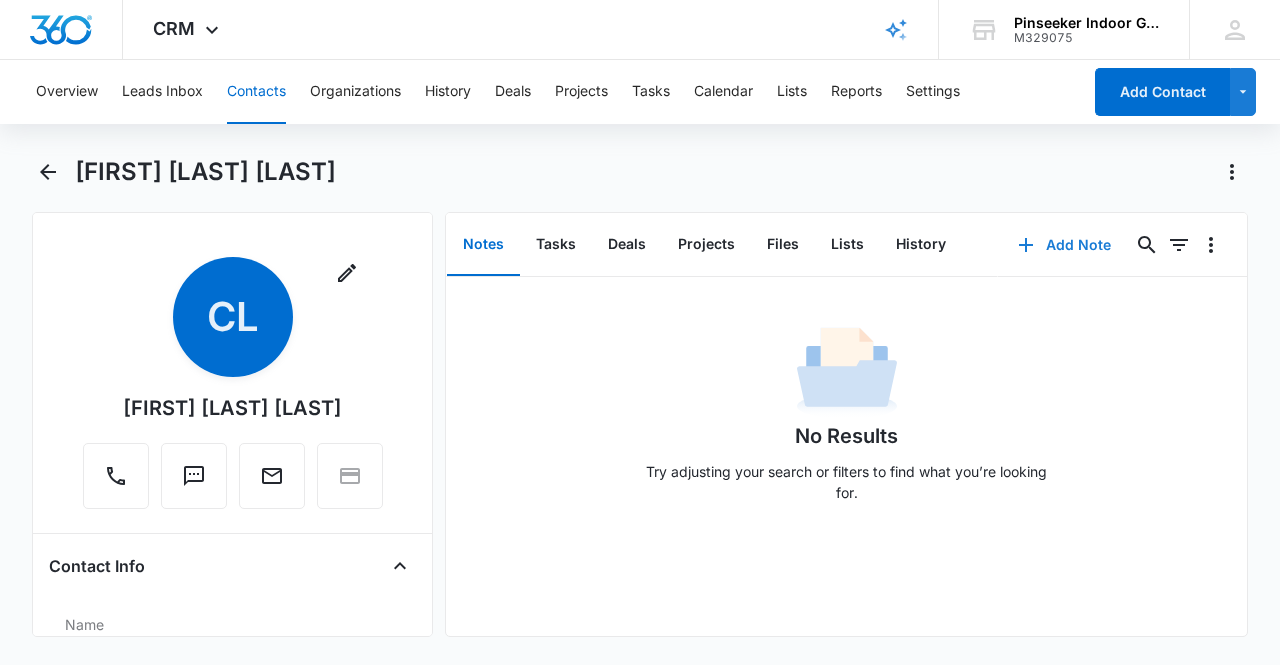 click on "Add Note" at bounding box center (1064, 245) 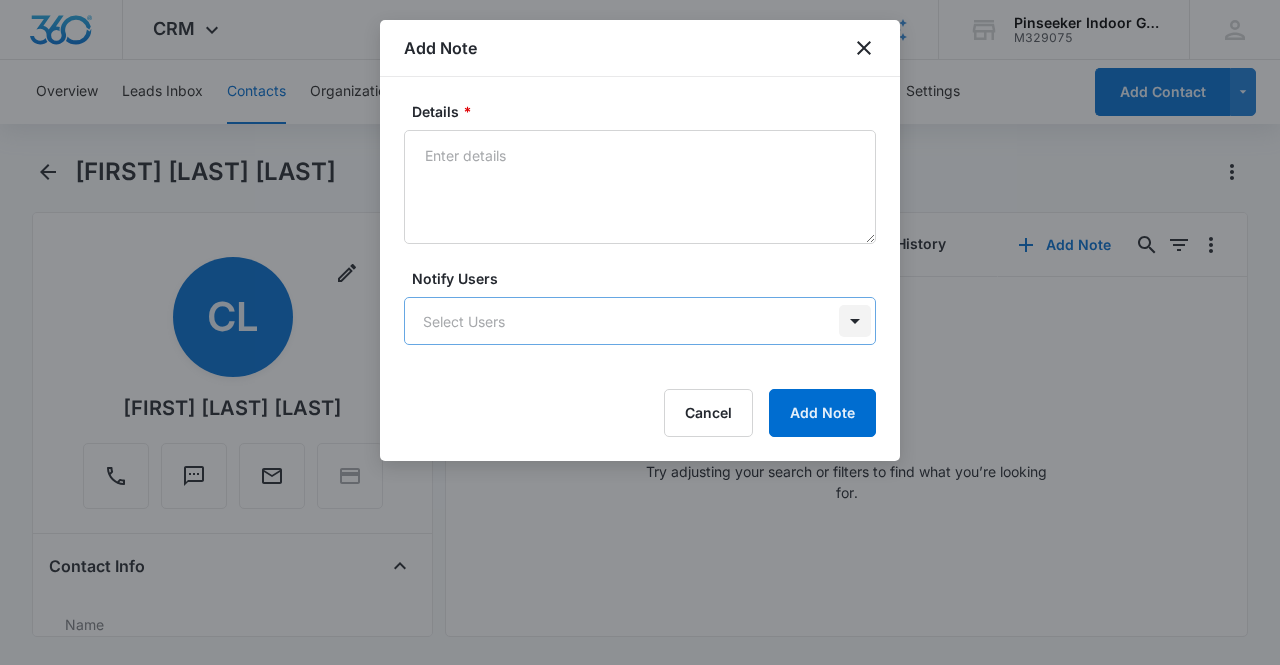 click on "Connie Lynn Ormiston Remove CL Connie Lynn Ormiston Name Connie Lynn Ormiston Phone (360) 731-6468 Email officemanager@kitsapperio.com Organization --- Address --- Details Lead Source Event Inquiry Contact Type None Contact Status None Assigned To --- Tags --- Next Contact Date --- Color Tag Current Color: Payments ID ID 3722 Created Aug 5, 2025 at 12:48pm 0" at bounding box center [640, 332] 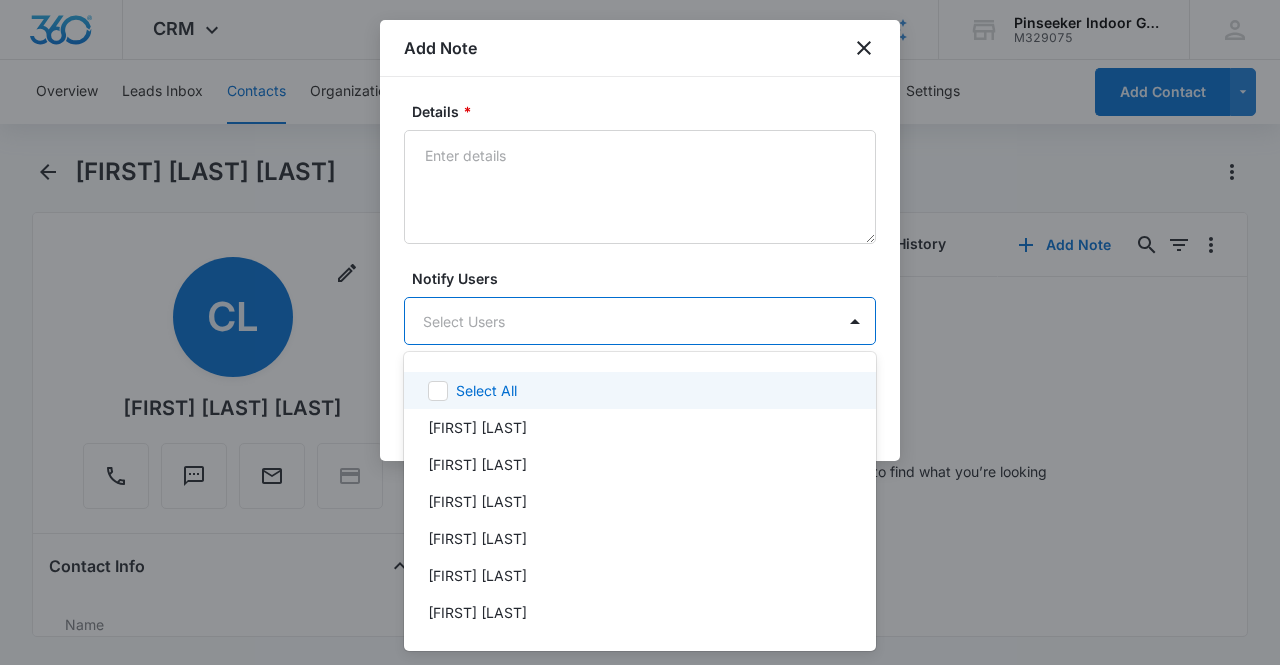 click at bounding box center (640, 332) 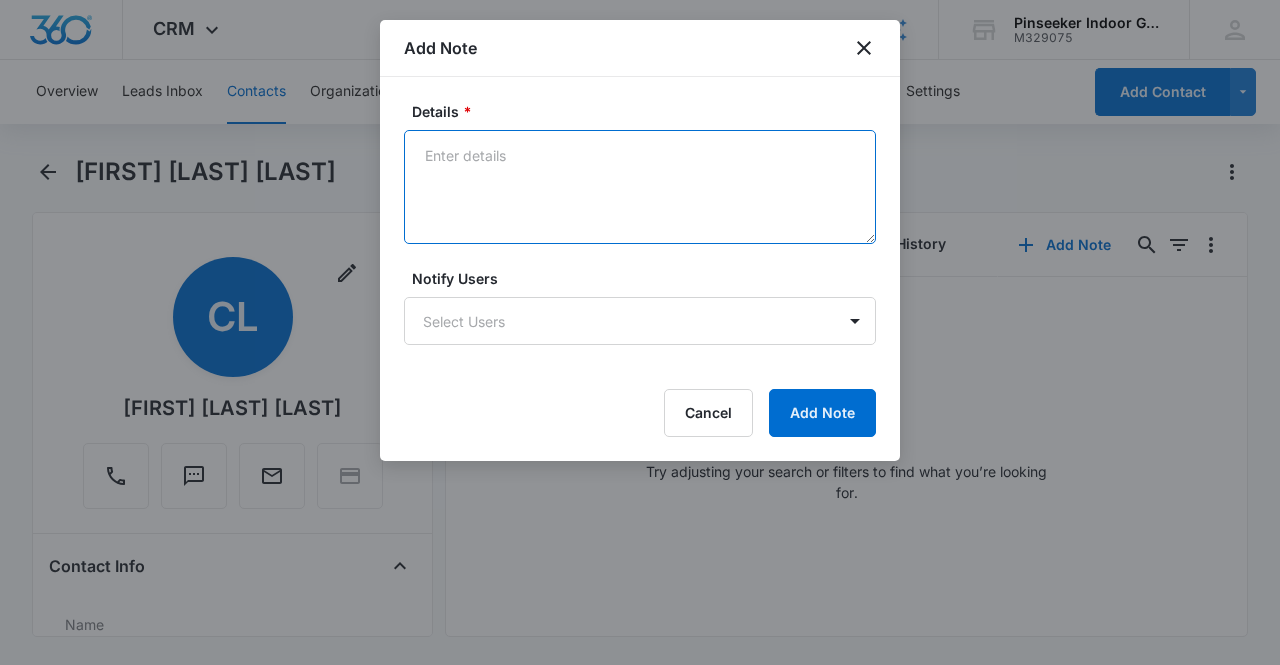 click on "Details *" at bounding box center (640, 187) 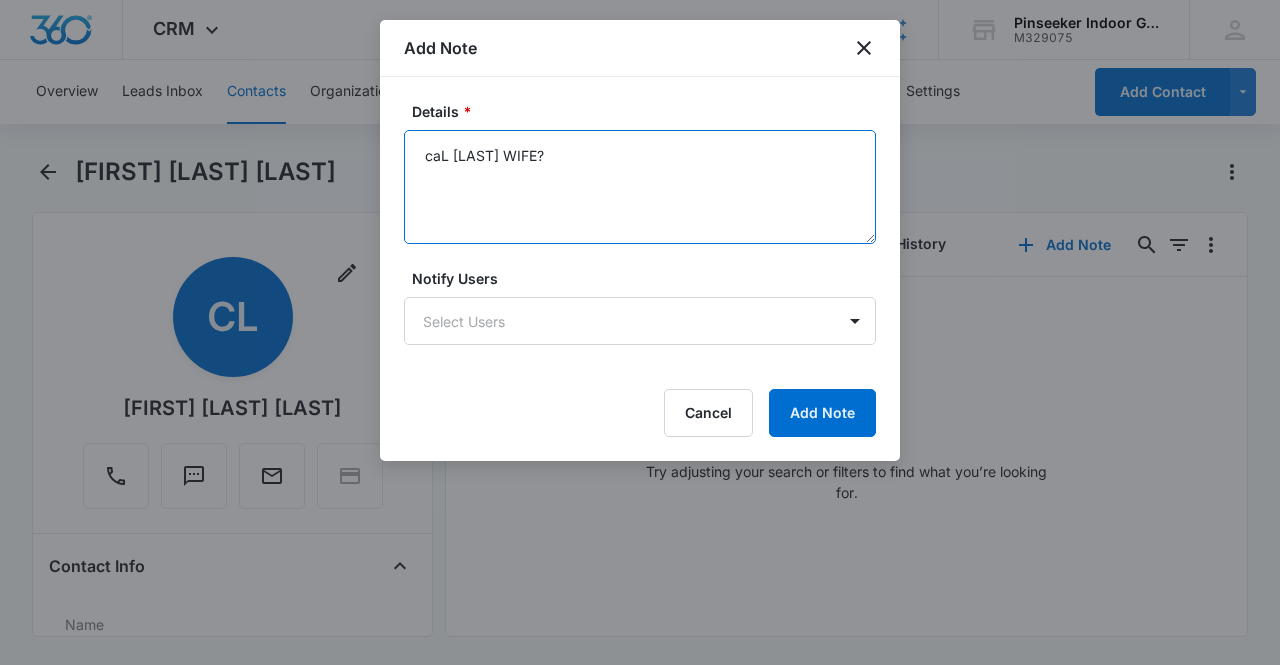 click on "caL [LAST] WIFE?" at bounding box center [640, 187] 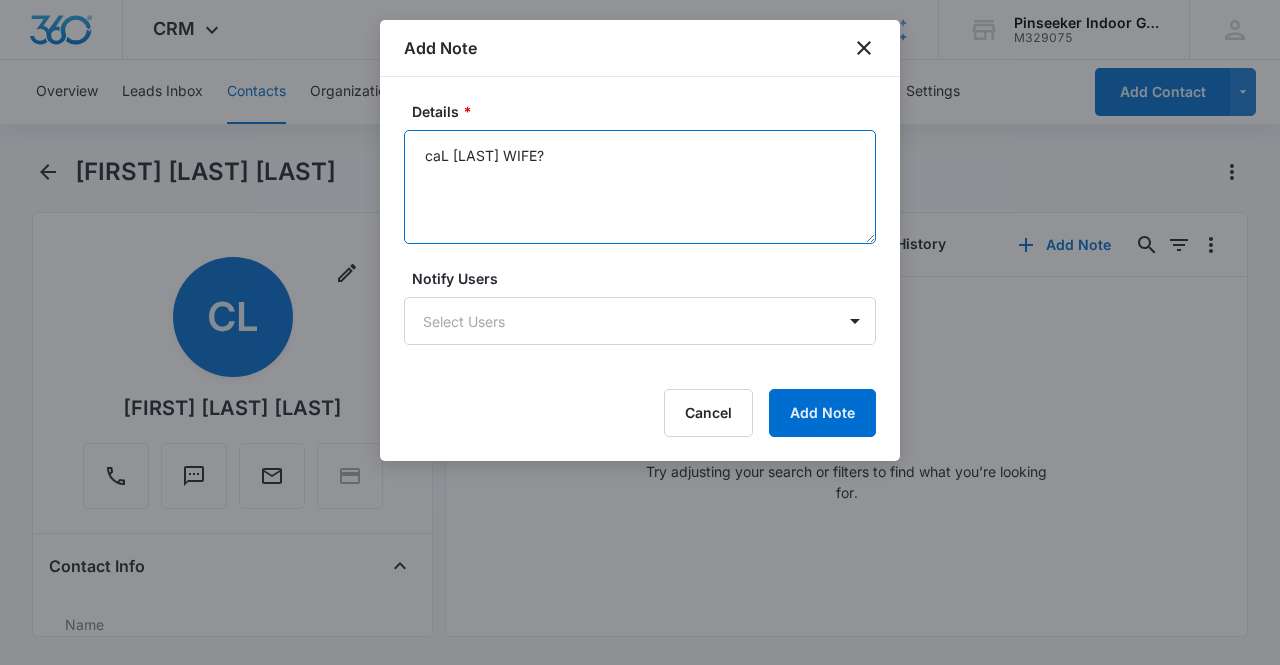 click on "caL [LAST] WIFE?" at bounding box center [640, 187] 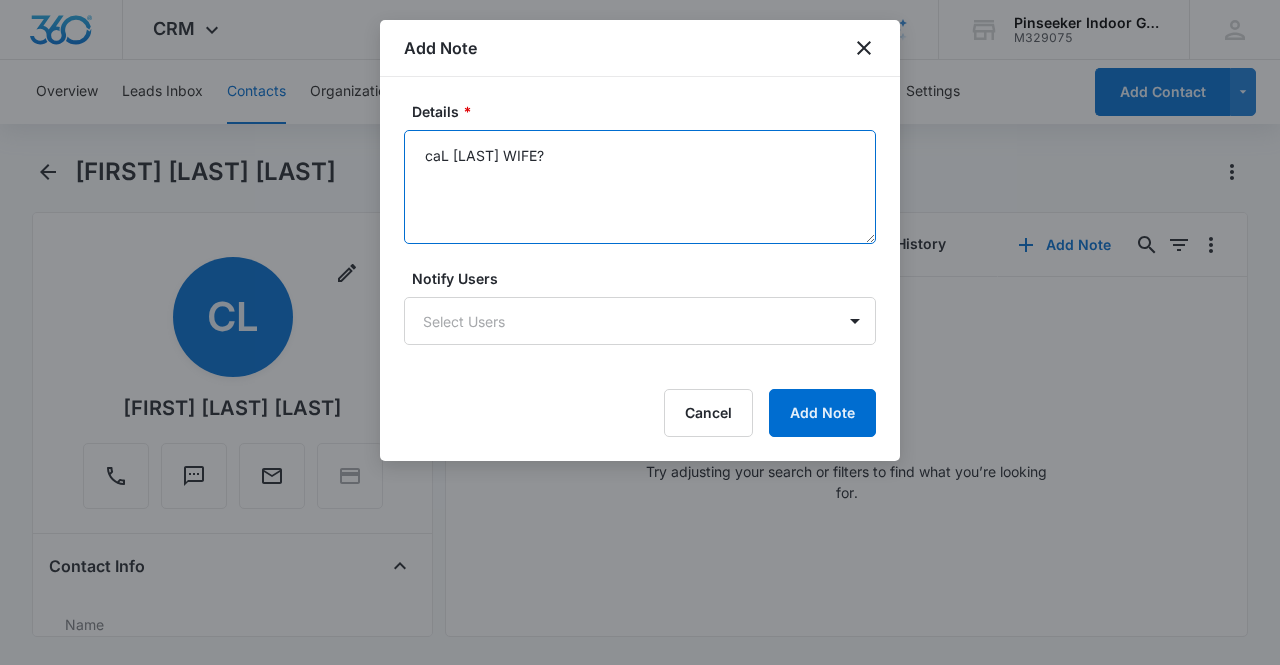 click on "caL [LAST] WIFE?" at bounding box center [640, 187] 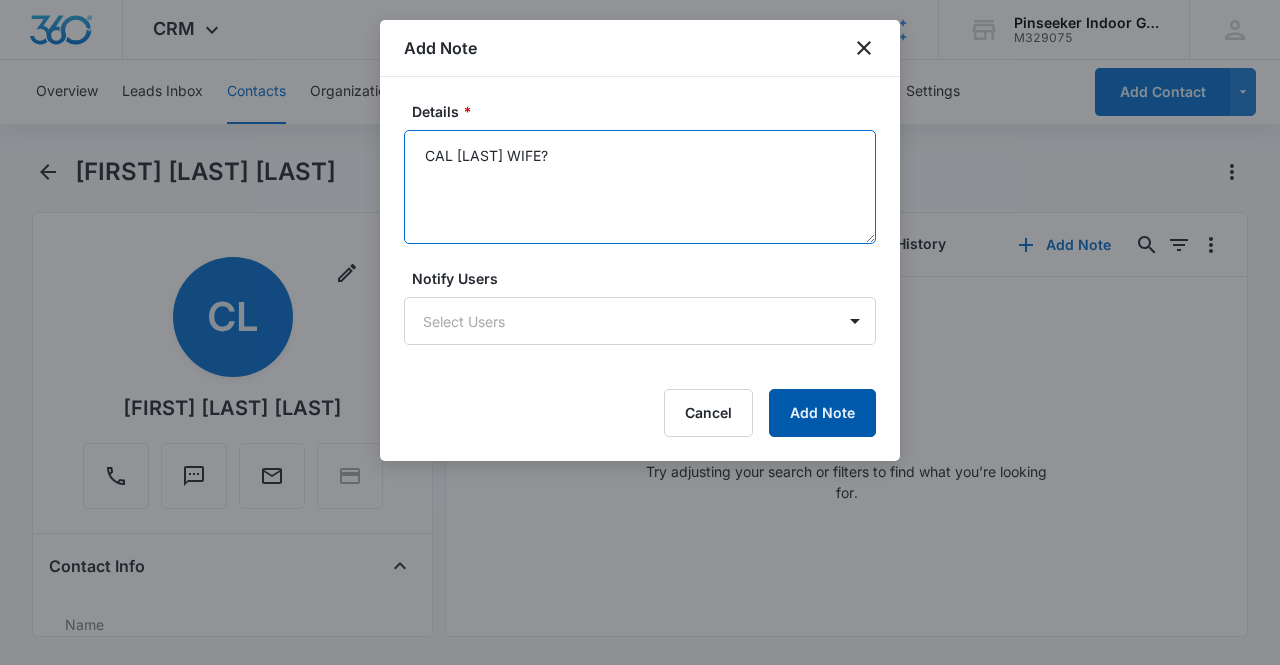 type on "CAL [LAST] WIFE?" 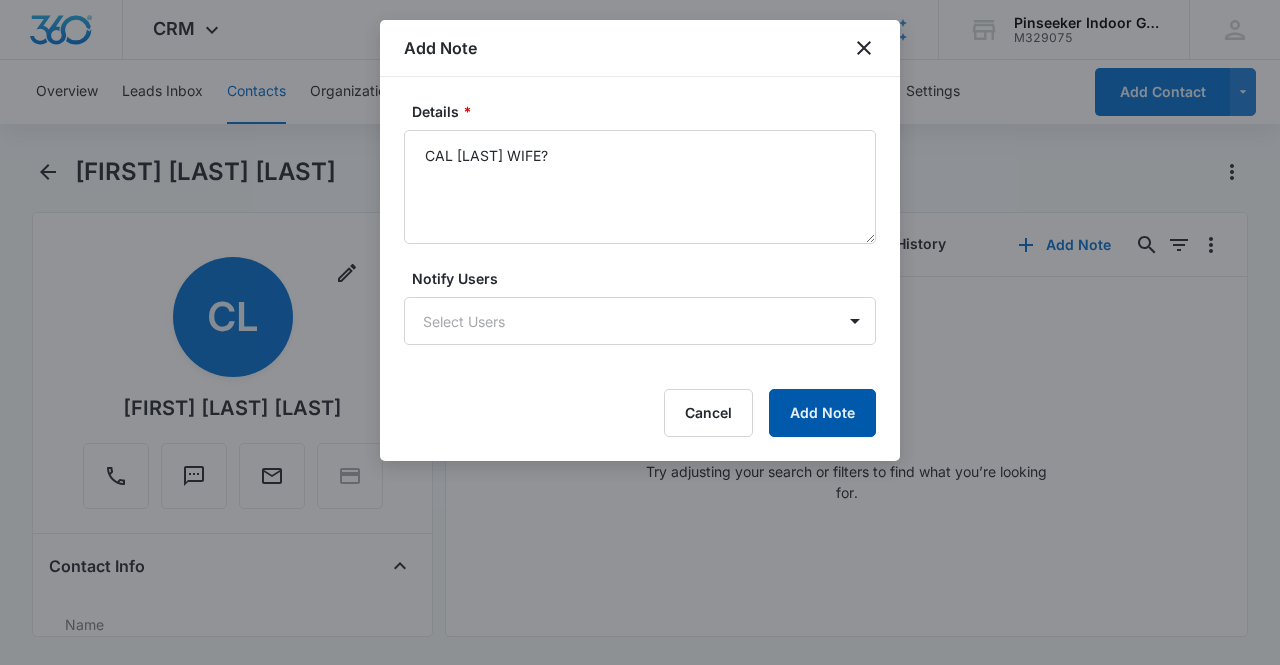 click on "Add Note" at bounding box center (822, 413) 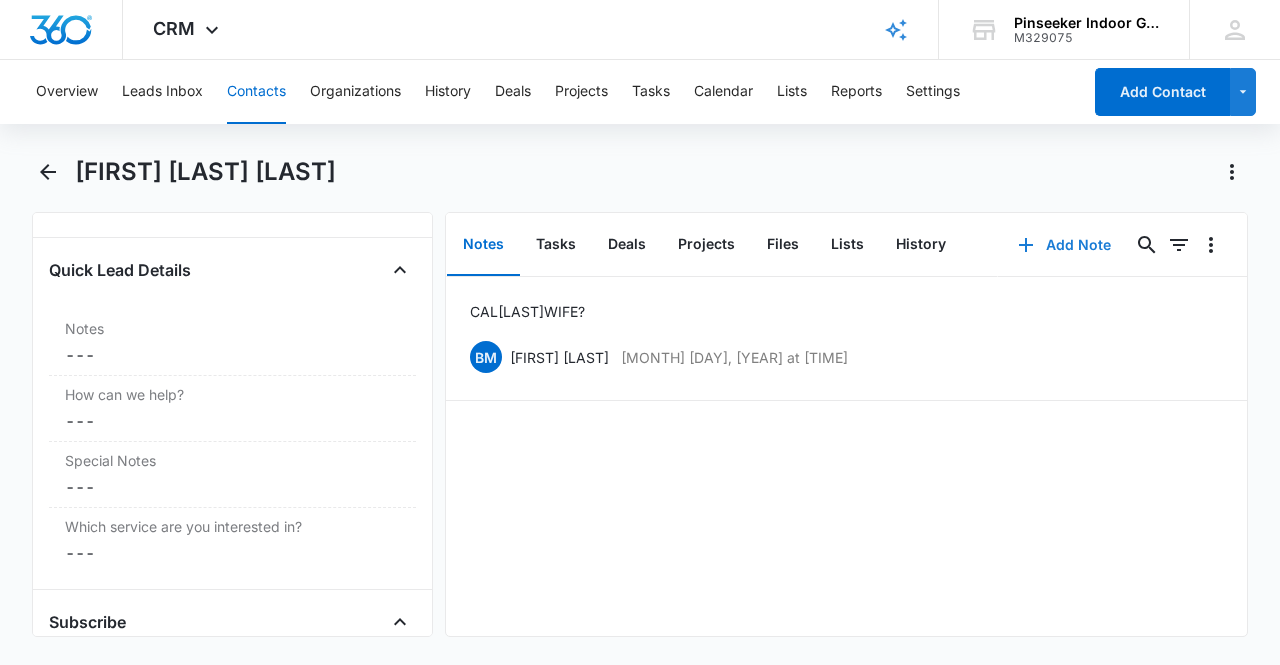 scroll, scrollTop: 1700, scrollLeft: 0, axis: vertical 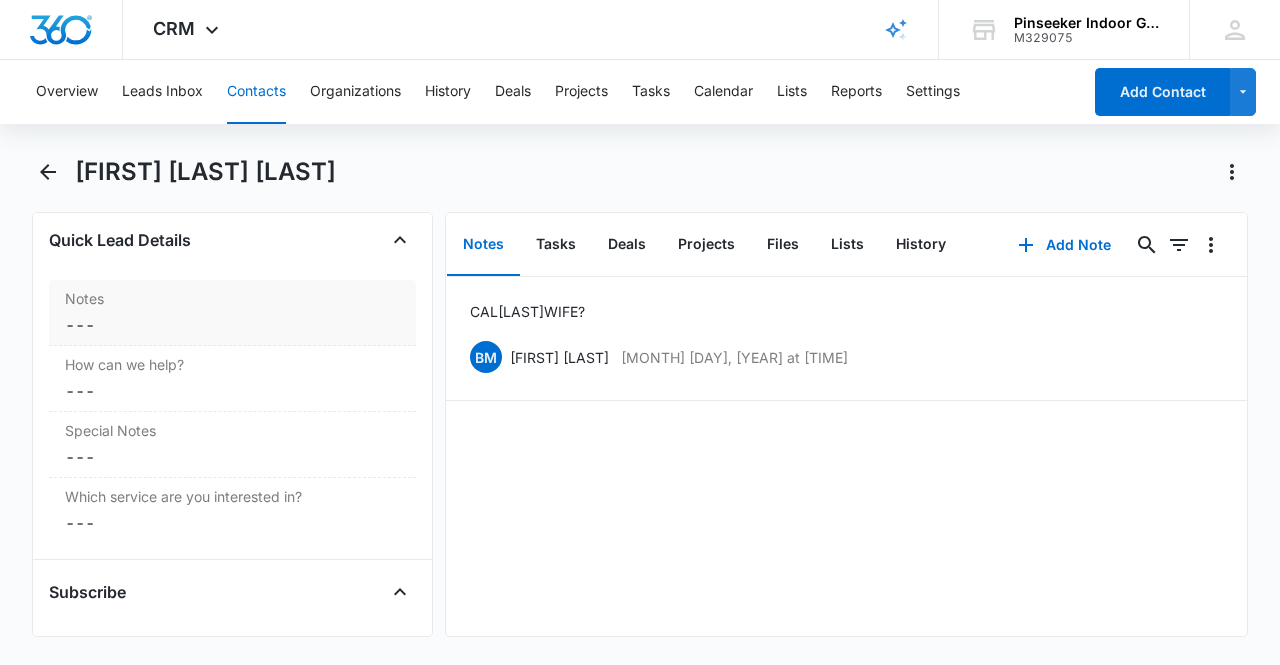 click on "Cancel Save Changes ---" at bounding box center [232, 325] 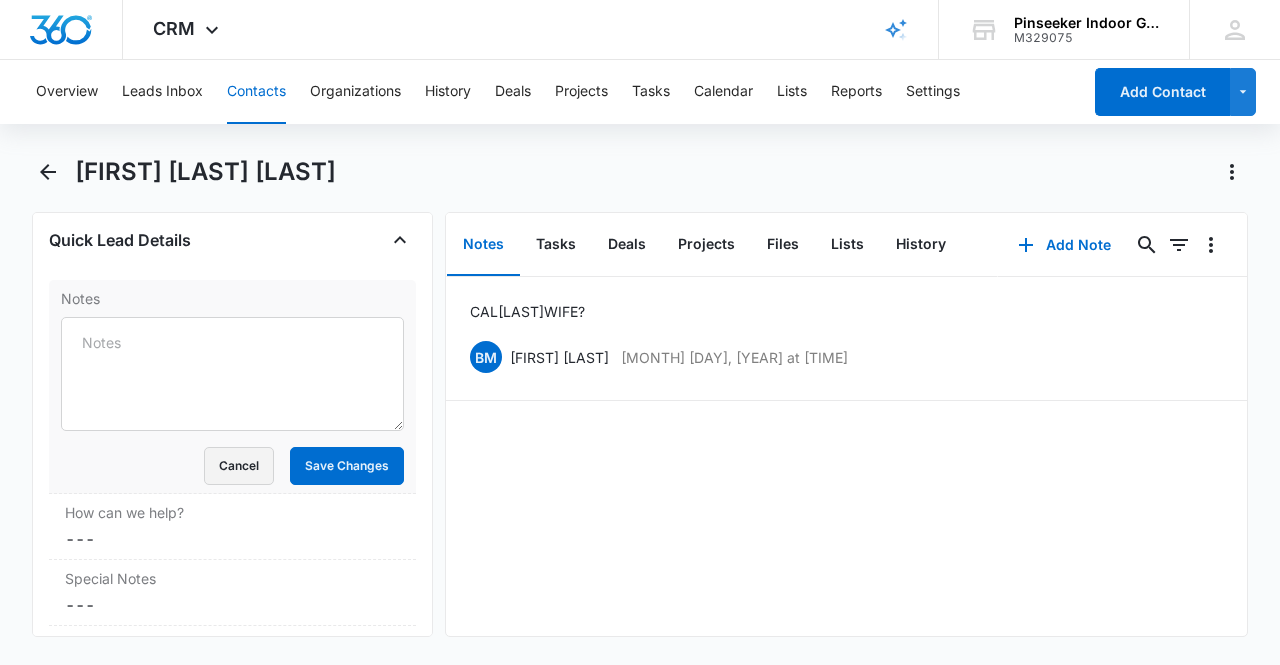 click on "Cancel" at bounding box center (239, 466) 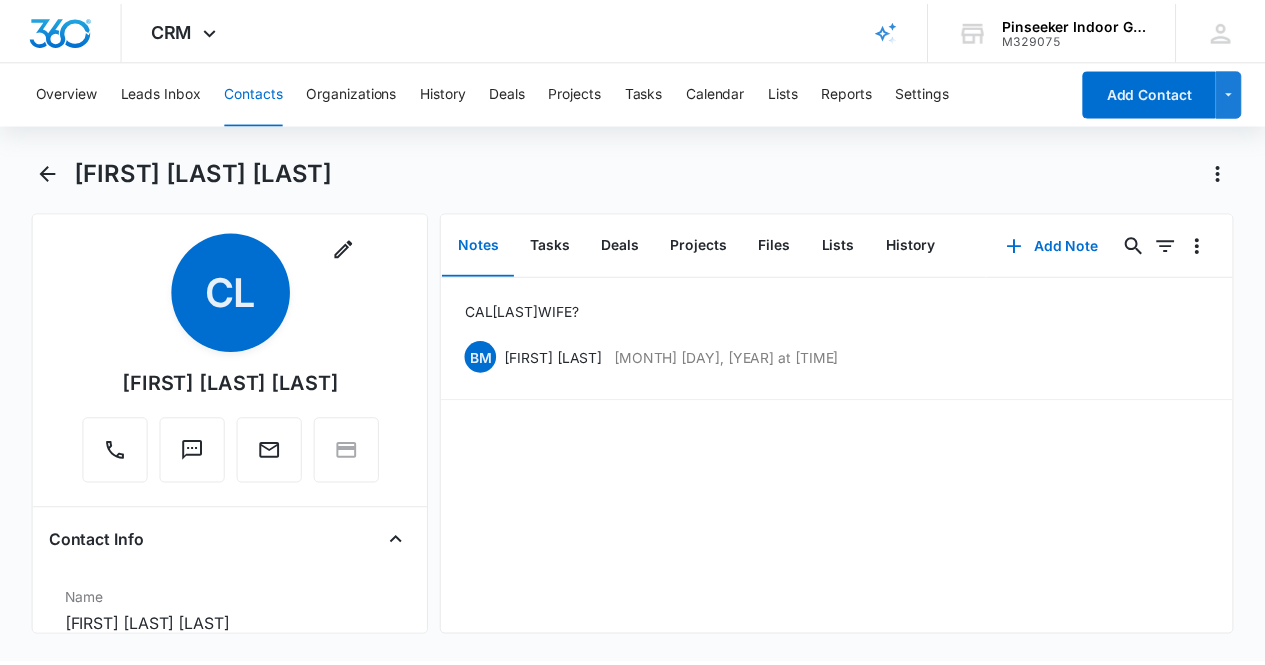 scroll, scrollTop: 0, scrollLeft: 0, axis: both 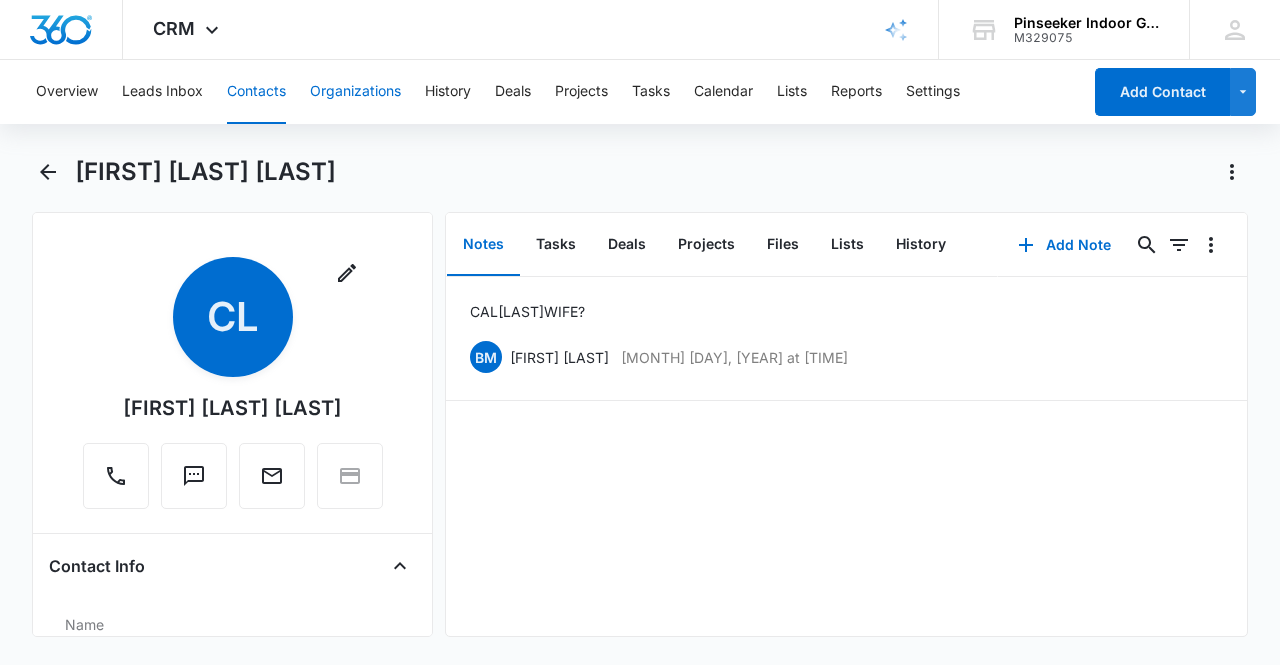 click on "Organizations" at bounding box center (355, 92) 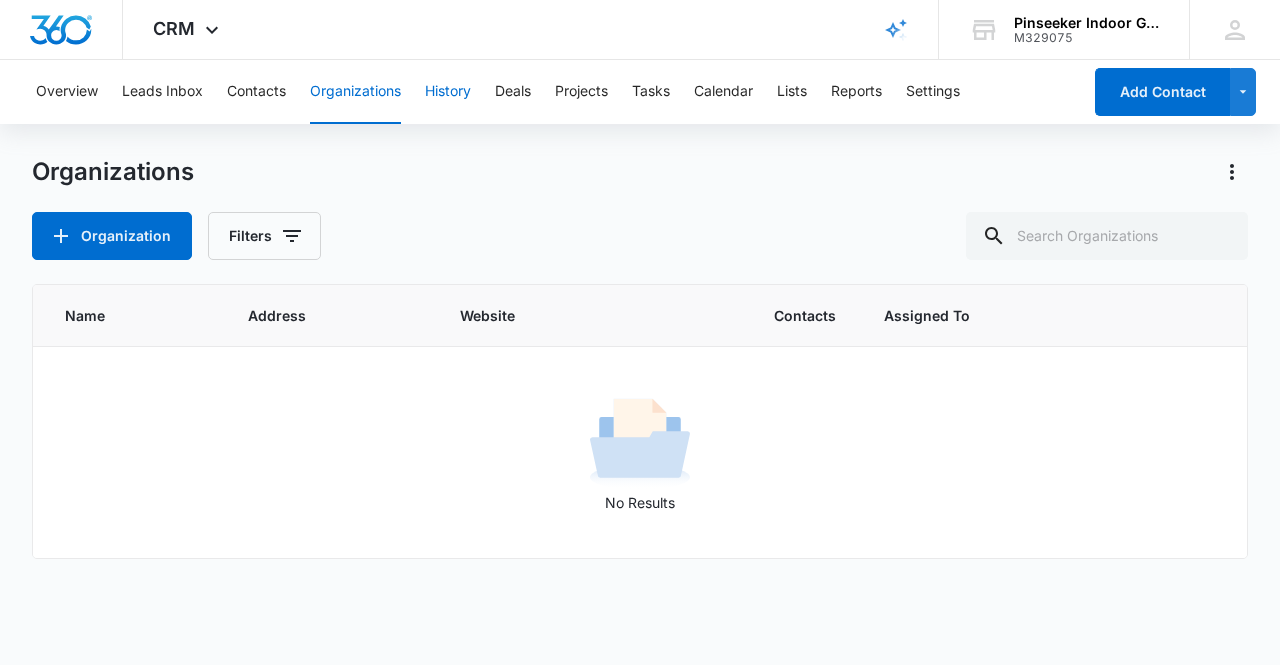 click on "History" at bounding box center [448, 92] 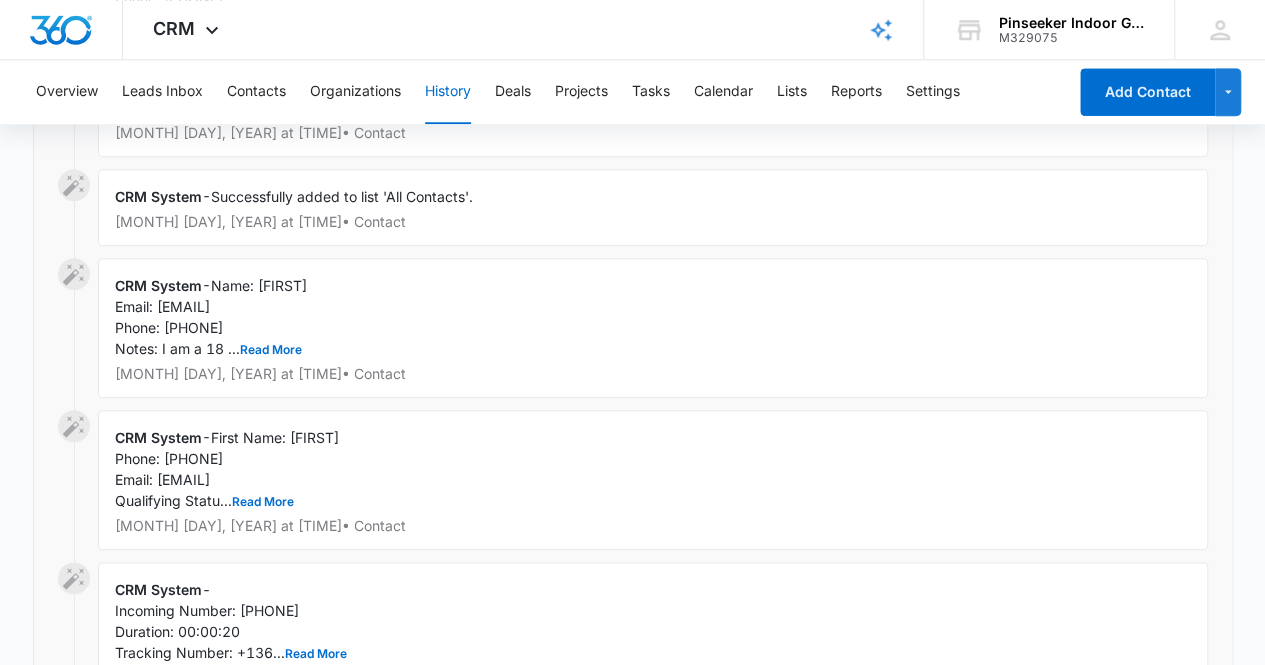scroll, scrollTop: 900, scrollLeft: 0, axis: vertical 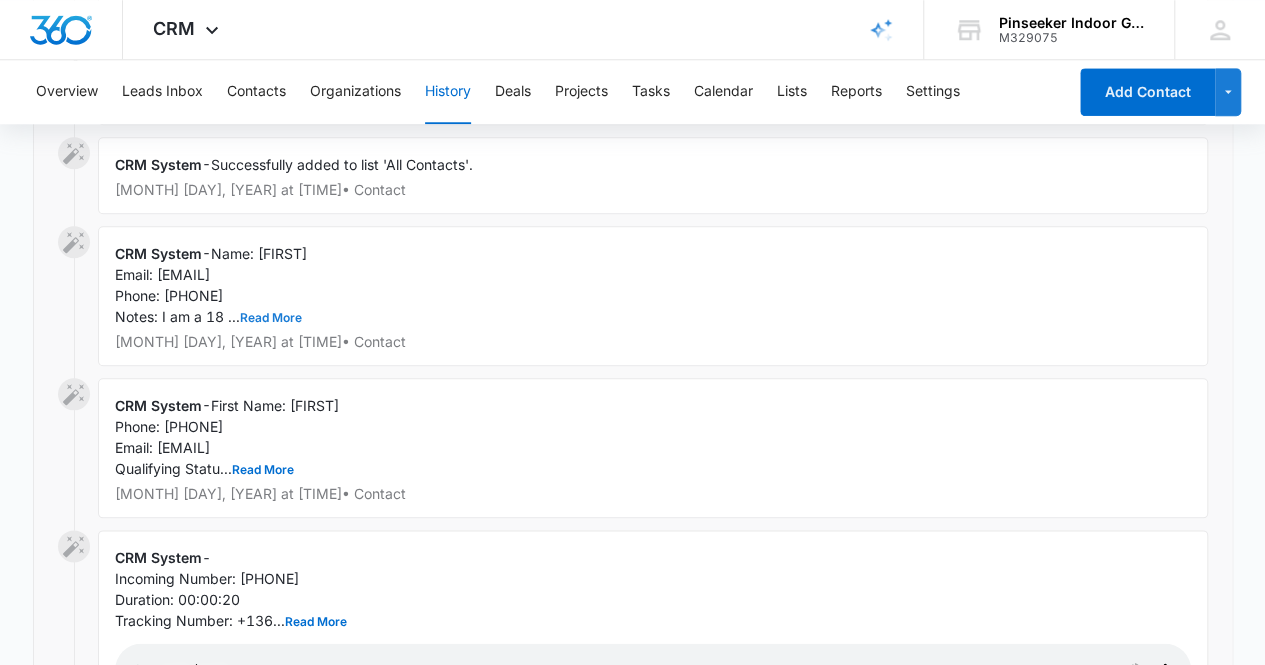 click on "Read More" at bounding box center [271, 318] 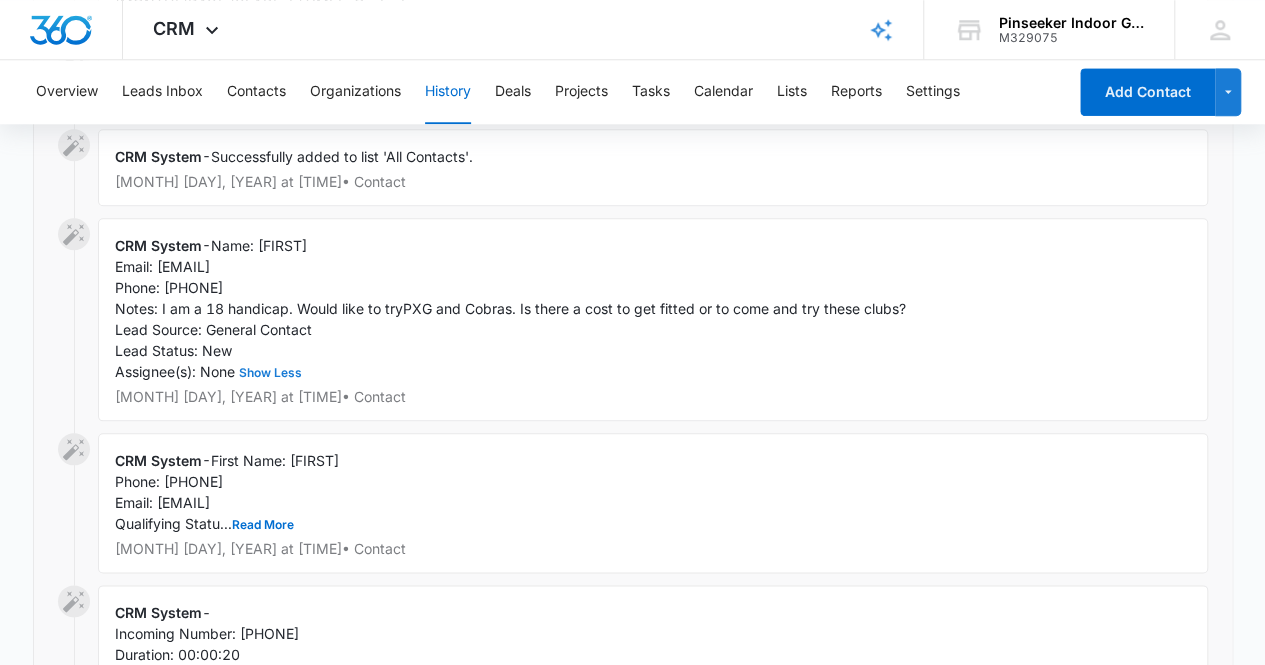 scroll, scrollTop: 900, scrollLeft: 0, axis: vertical 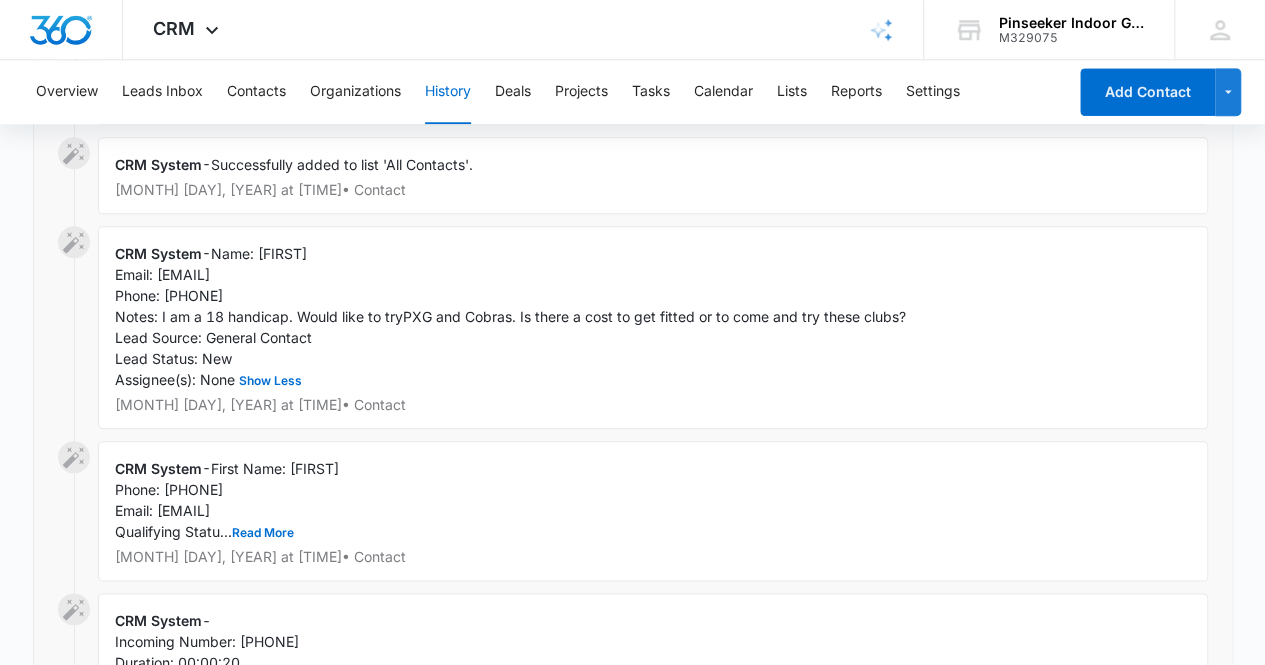 click on "Name: [FIRST]
Email: [EMAIL]
Phone: [PHONE]
Notes: I am a 18 handicap. Would like to tryPXG and Cobras. Is there a cost to get fitted or to come and try these clubs?
Lead Source: General Contact
Lead Status: New
Assignee(s): None Show Less [MONTH] [DAY], [YEAR] at [TIME] • Contact" at bounding box center (653, 327) 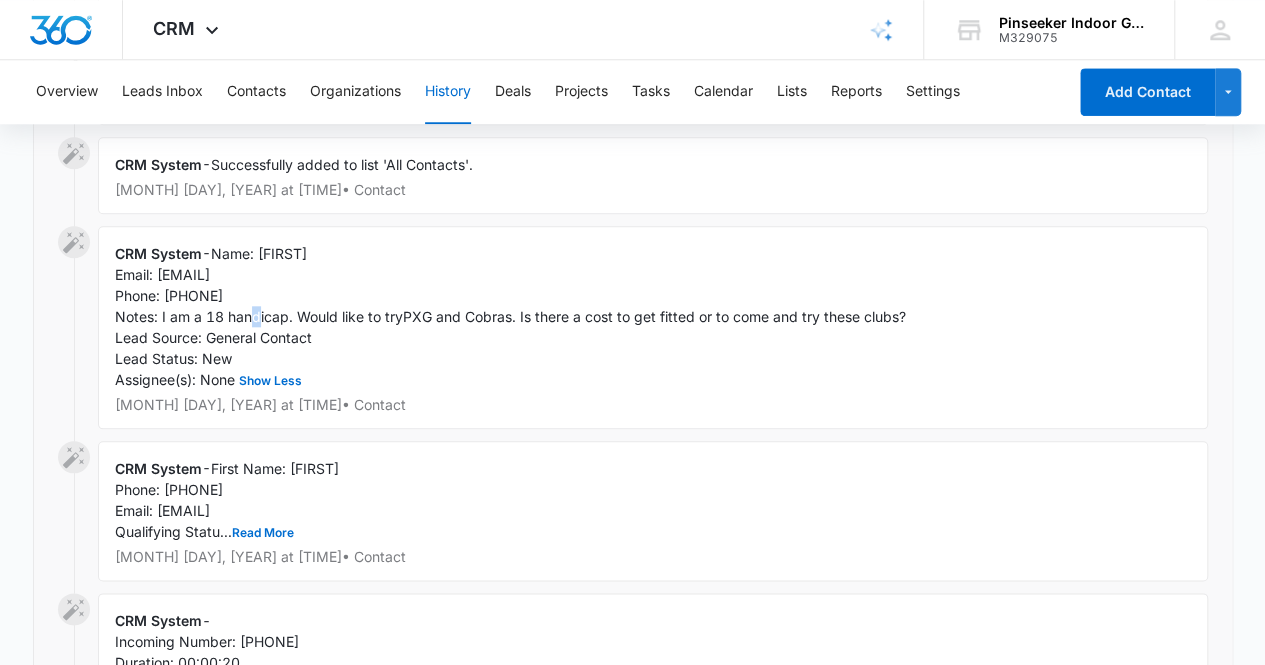 click on "Name: [FIRST]
Email: [EMAIL]
Phone: [PHONE]
Notes: I am a 18 handicap. Would like to tryPXG and Cobras. Is there a cost to get fitted or to come and try these clubs?
Lead Source: General Contact
Lead Status: New
Assignee(s): None Show Less [MONTH] [DAY], [YEAR] at [TIME] • Contact" at bounding box center (653, 327) 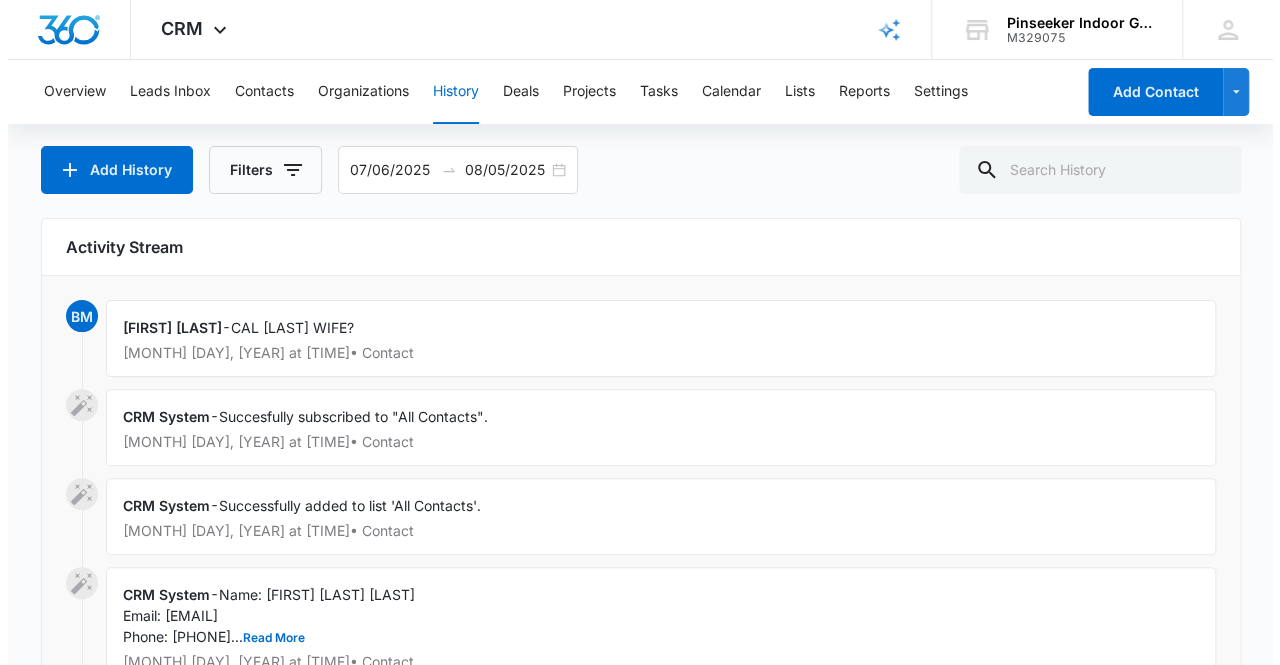 scroll, scrollTop: 0, scrollLeft: 0, axis: both 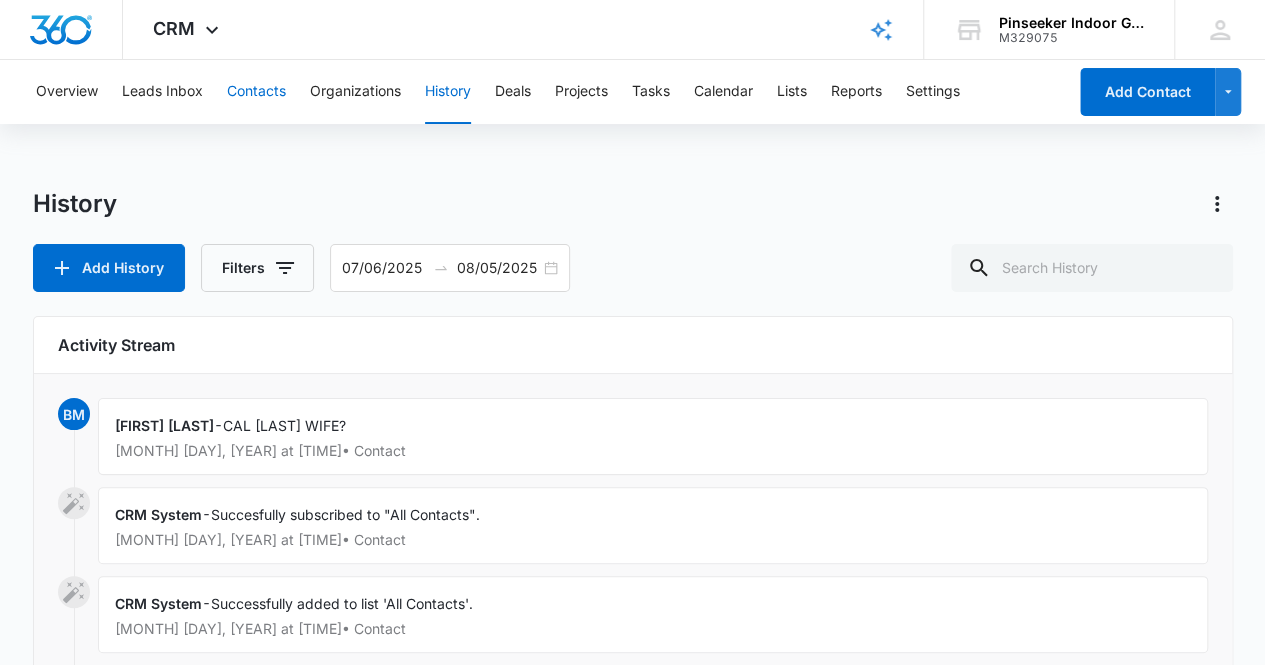 click on "Contacts" at bounding box center (256, 92) 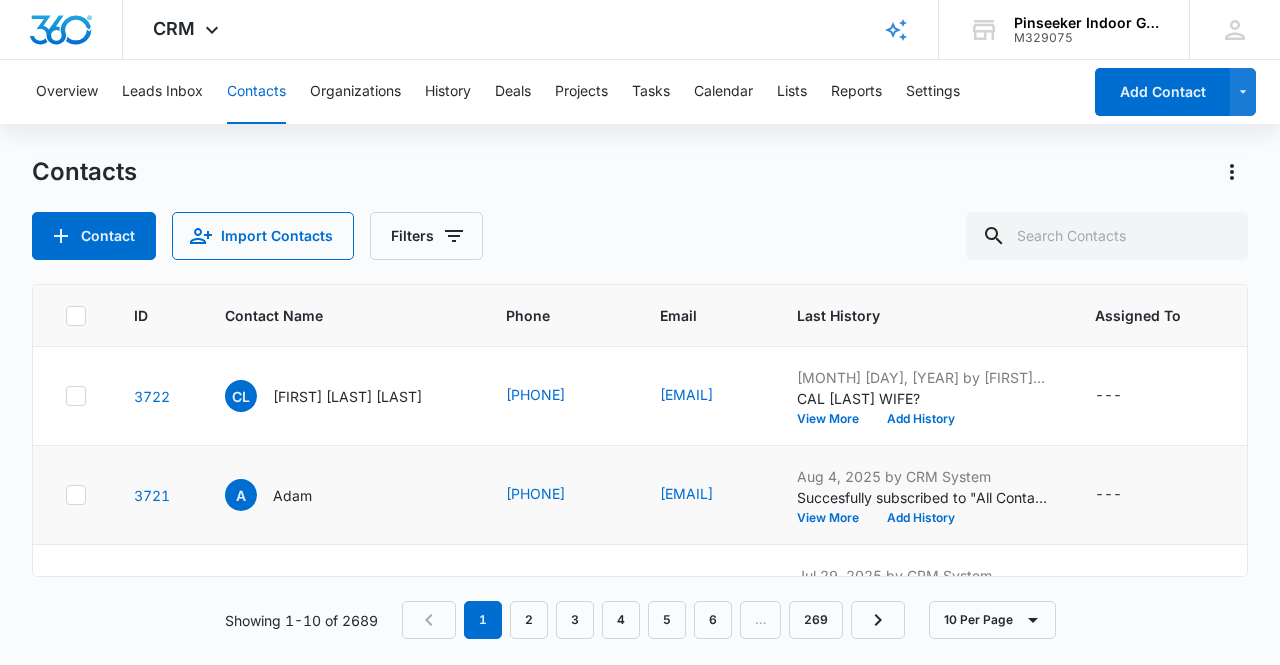 click on "A [FIRST]" at bounding box center [341, 495] 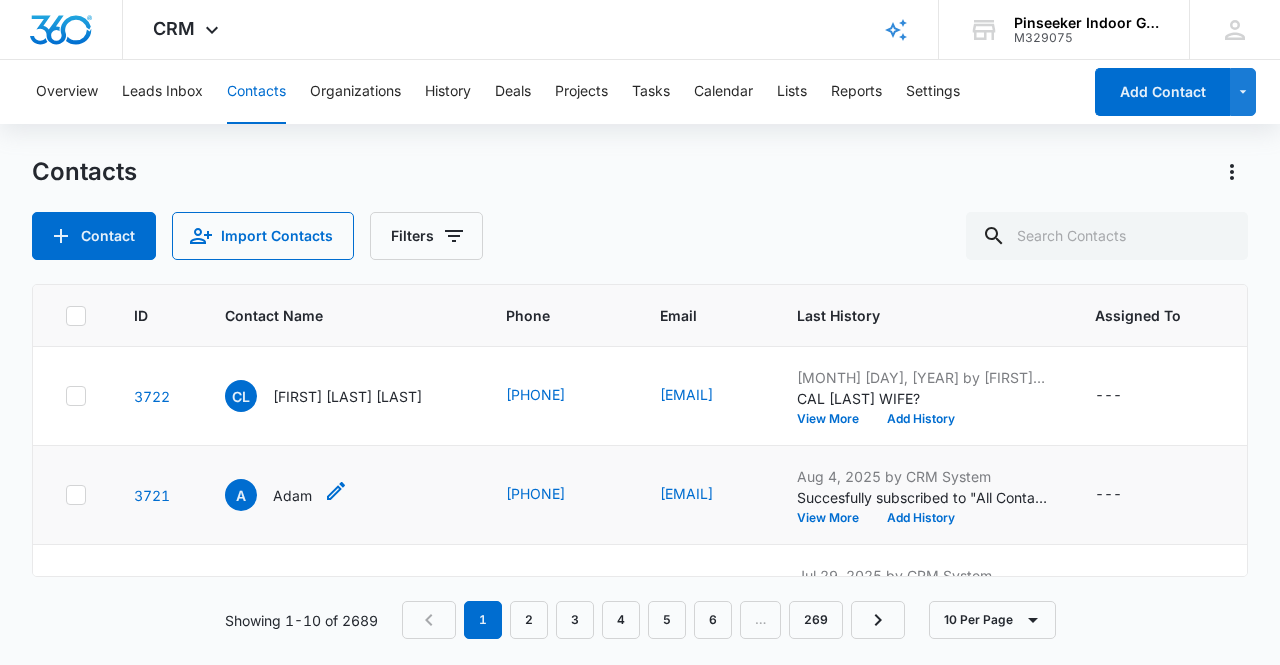click on "Adam" at bounding box center [292, 495] 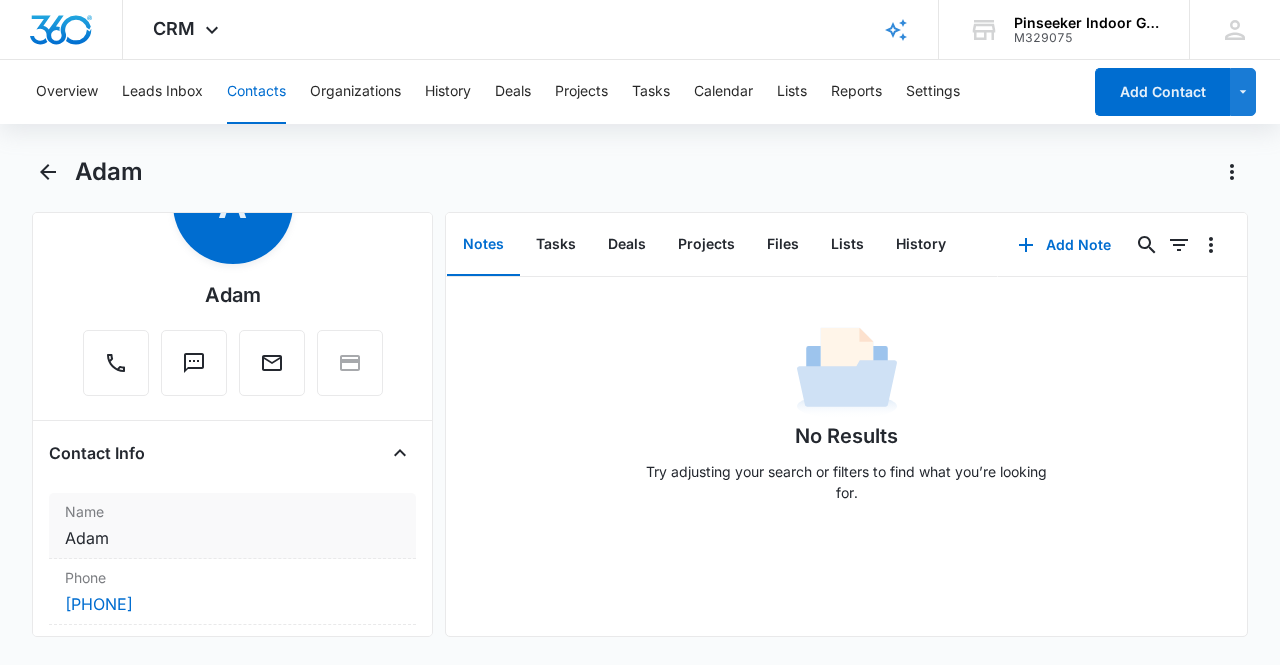 scroll, scrollTop: 0, scrollLeft: 0, axis: both 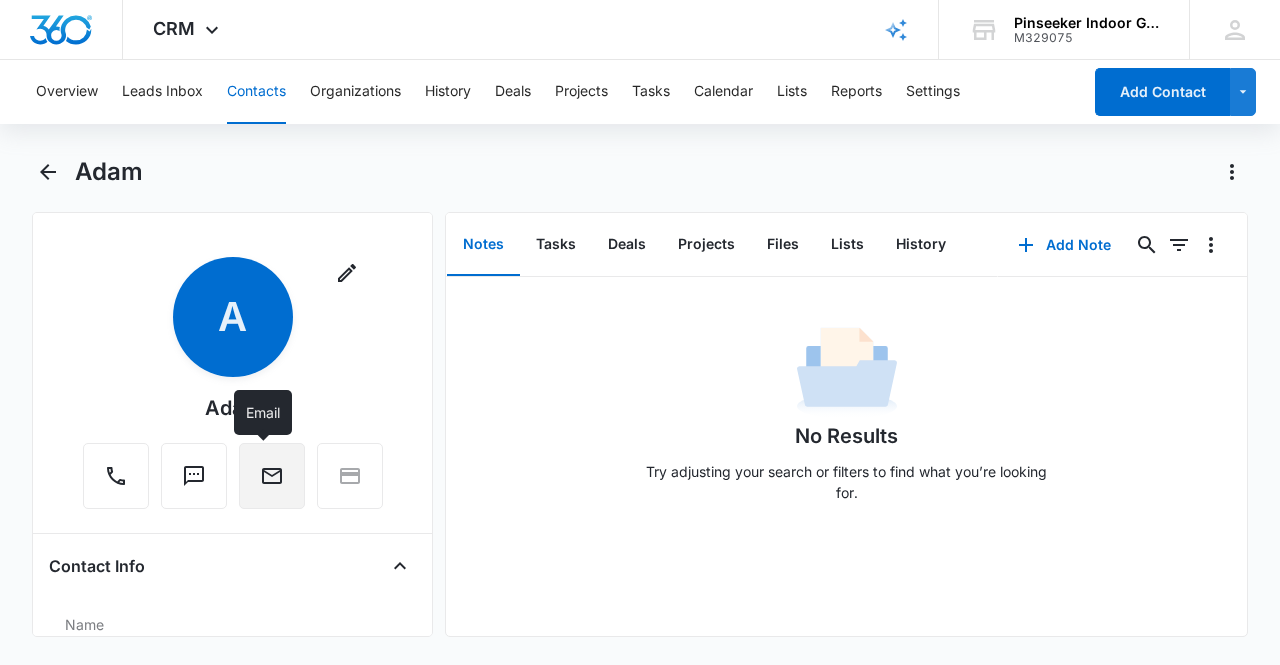 click 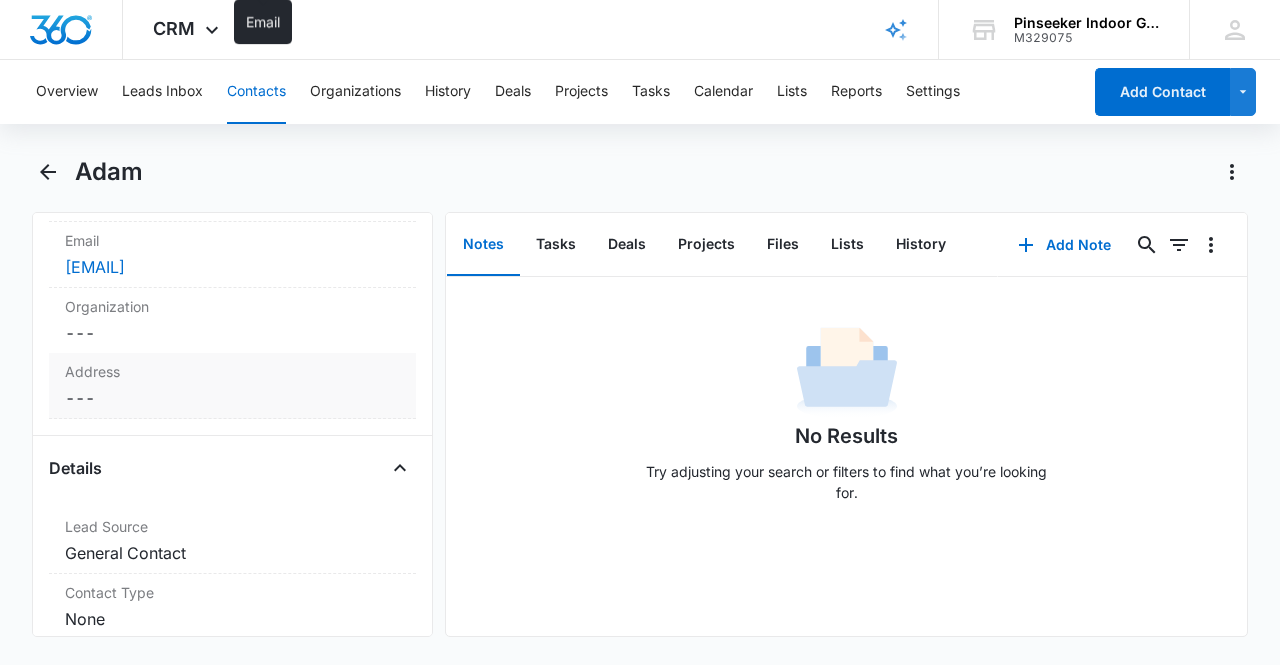 scroll, scrollTop: 500, scrollLeft: 0, axis: vertical 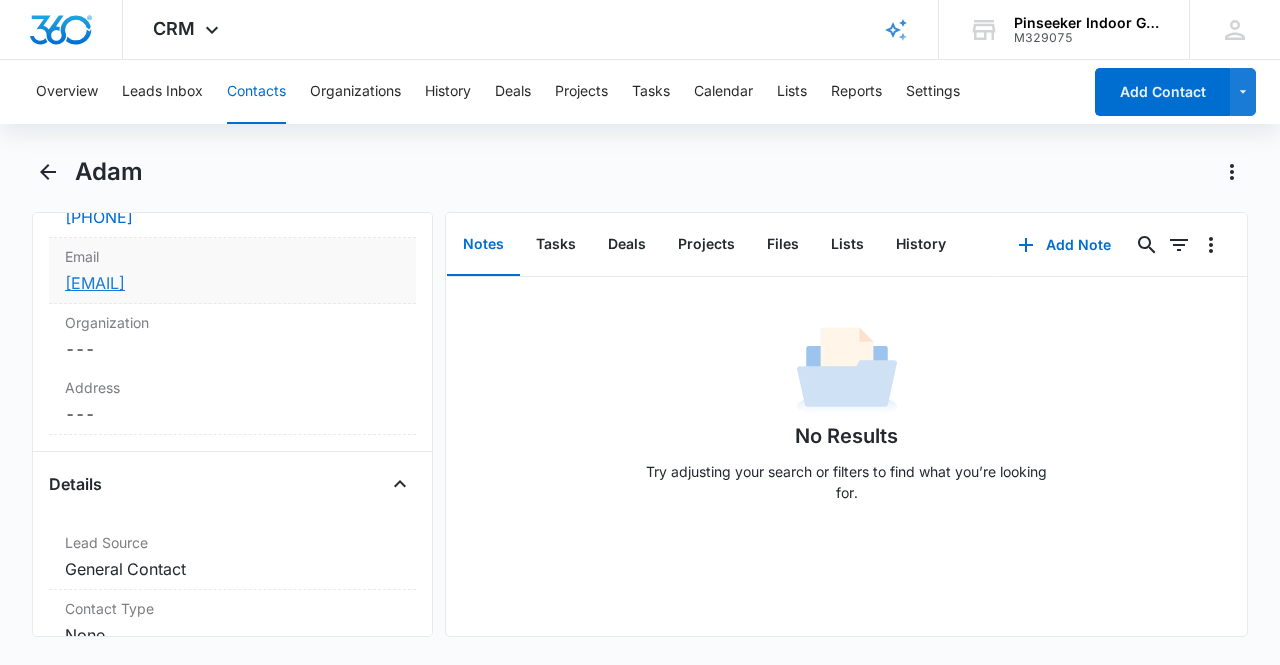click on "[EMAIL]" at bounding box center [95, 283] 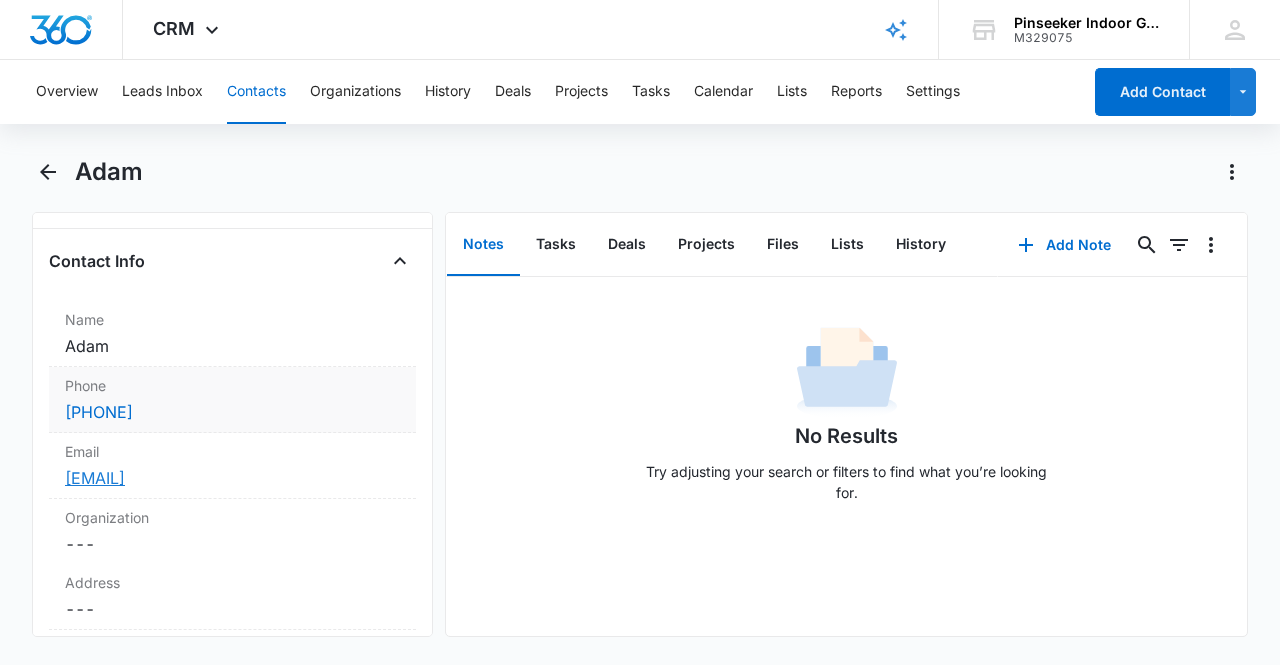 scroll, scrollTop: 300, scrollLeft: 0, axis: vertical 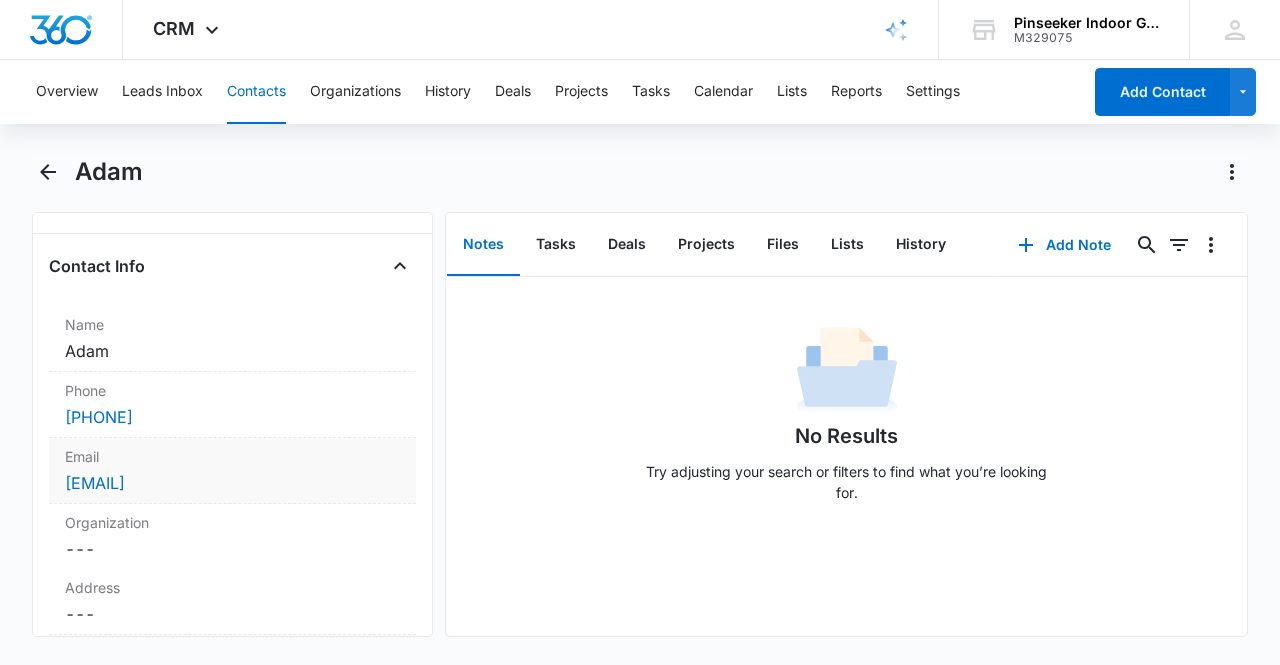 drag, startPoint x: 60, startPoint y: 475, endPoint x: 275, endPoint y: 474, distance: 215.00232 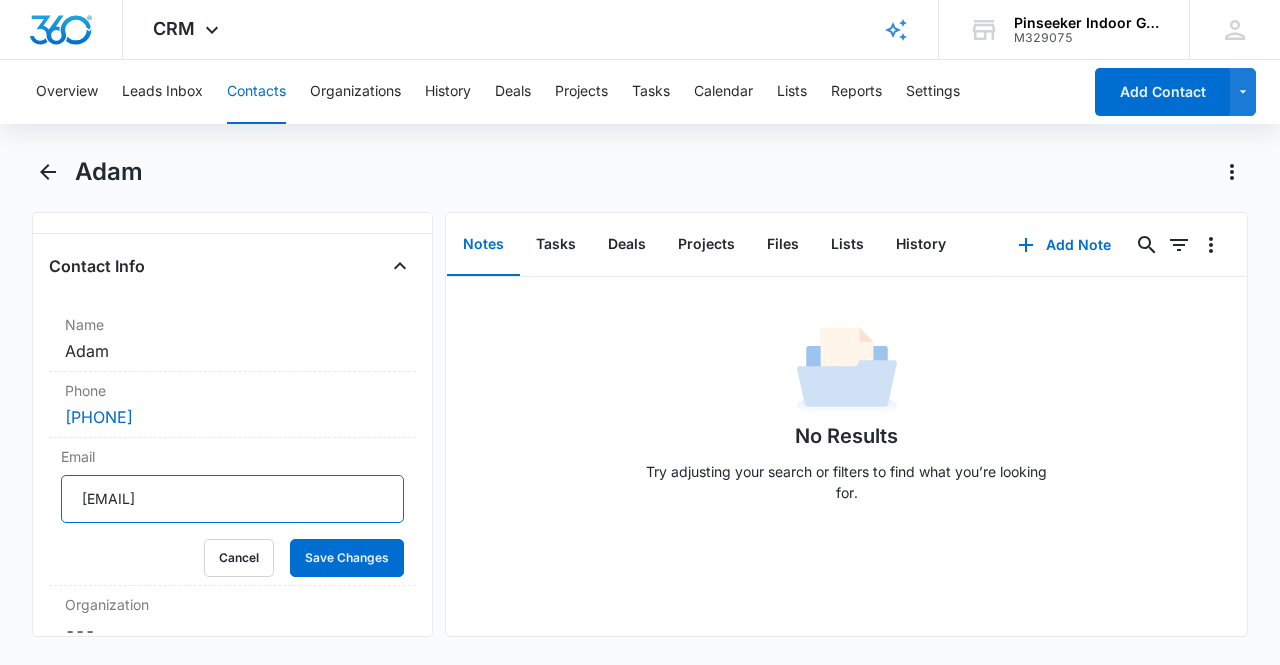 drag, startPoint x: 330, startPoint y: 501, endPoint x: 33, endPoint y: 498, distance: 297.01514 